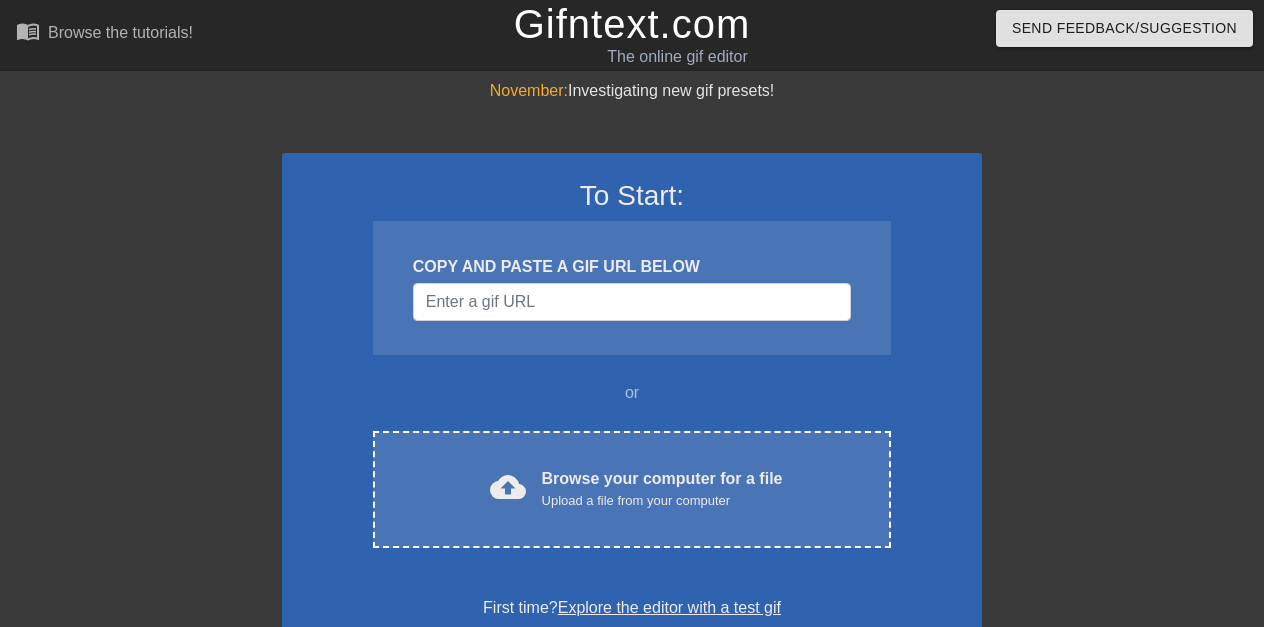 scroll, scrollTop: 0, scrollLeft: 0, axis: both 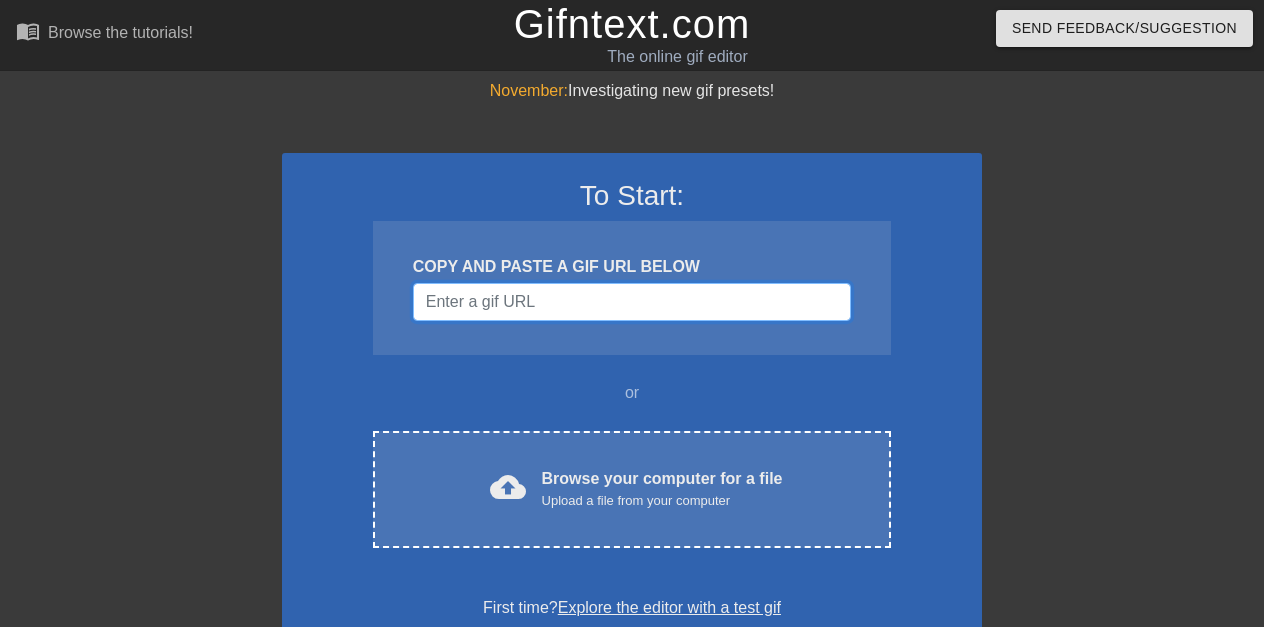 click at bounding box center (632, 302) 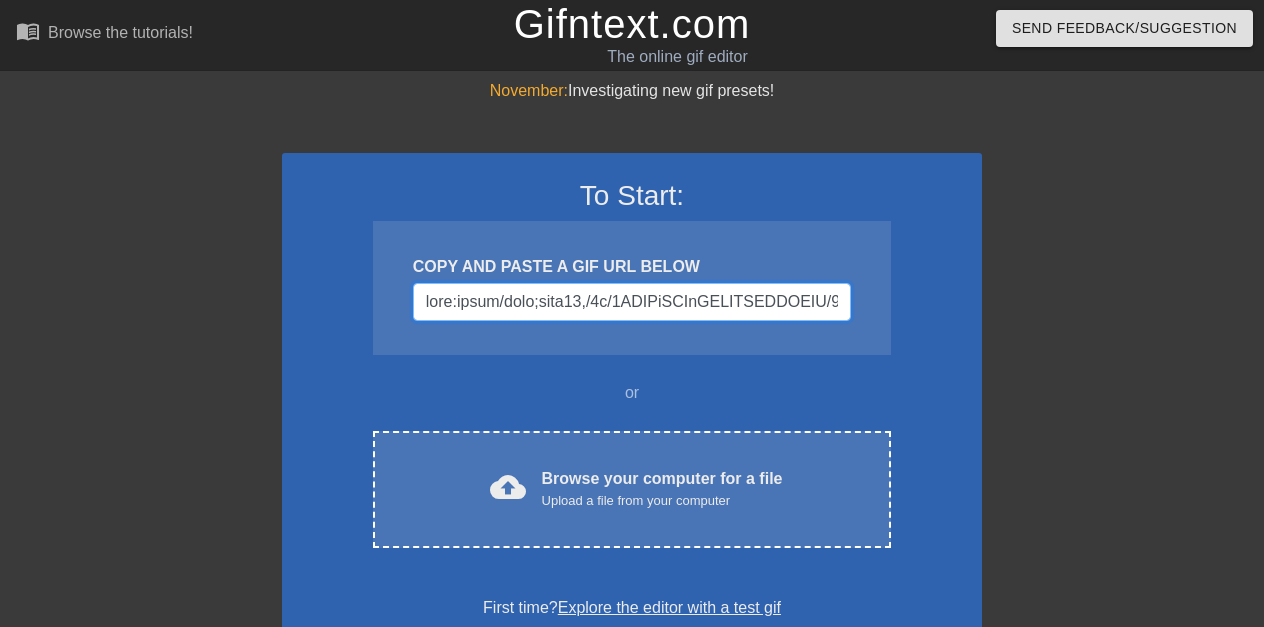 scroll, scrollTop: 0, scrollLeft: 167983, axis: horizontal 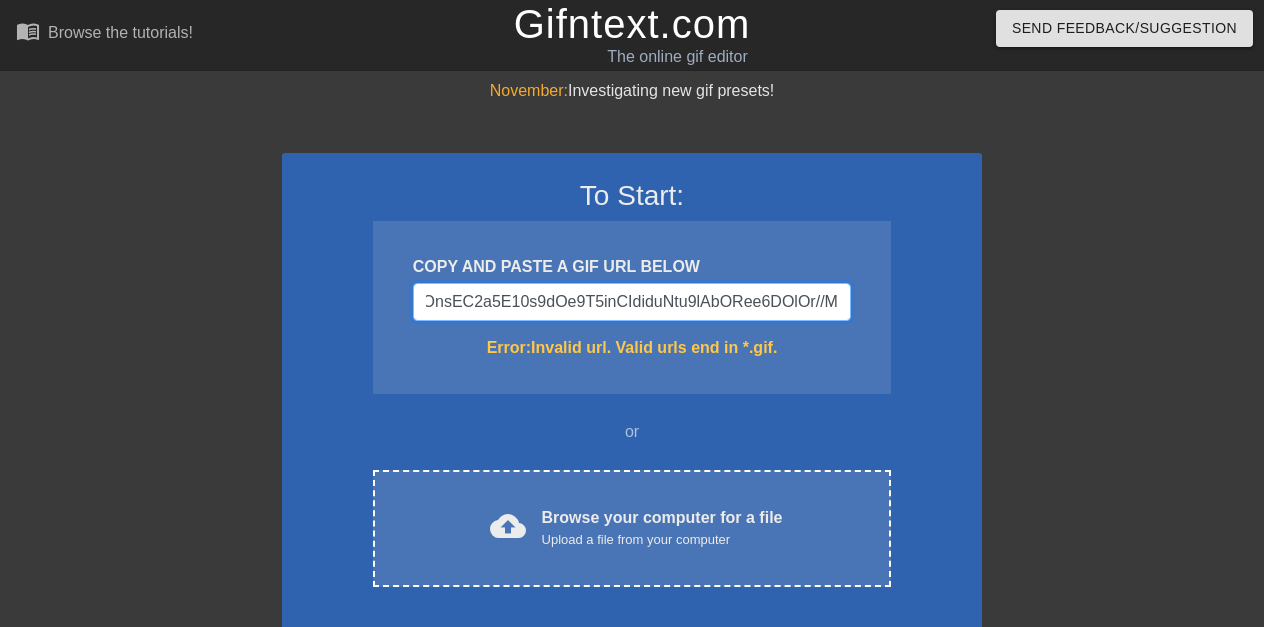 type on "data:image/jpeg;base64,/9j/4AAQSkZJRgABAQAAAQABAAD/2wCEAAkGBxMTEhUTExMVFRUXGRgXGRgXGRcYGhgaHhcXGBgdFxgYHygiGxolHRcXITEhJSkrLi4uHR8zODMtNygtLisBCgoKDg0OGxAQGy0lICUtLS0tLzUtLS0tLS0tLS0tLS0tLS0tLS0tLS0tLS0tLS0tLS0tLS0tLS0tLS0tLS0tLf/AABEIAN8A4gMBEQACEQEDEQH/xAAcAAACAgMBAQAAAAAAAAAAAAAABQQGAgMHAQj/xABBEAABAwEFBQUGAwcDBQEBAAABAgMRAAQFEiExBkFRYXETIoGRoQcUMrHB0UJS8BUjU2JygqKS4fEzQ7LC0lQX/8QAGgEAAgMBAQAAAAAAAAAAAAAAAAQCAwUBBv/EADYRAAICAQIDBAkEAwACAwAAAAABAgMRBBIhMUEFE1FhFCJxgZGhsdHwMlLB8SNC4RUzJGJy/9oADAMBAAIRAxEAPwDuNABQAUAFABQAUAFABQAUAFABQATQAUAIr5tgX3UHSc90/WsLtHVRsxCD5deg9p6nHjIYXbbkrATJxACQdTumd451o6TVQujhc10fP2+YvdU4PPQm04UhQAUAFABipwAgEgE6CdelcbS5nVFtZRBv28xZmVOkYiIAGkkmBnuG+qdRcqa3Nlunpds1AUbLbUqtLim1oCVAFQKSYIBAgg78xnvz0pXR653ycJLD5jOr0apipRfDkWetEQCgAoAKACgAoAKACgAoAKACgAoAKACgAoAKACgBLfwhSFAmRBjTQg5Hcd1Y3aeI2Qnnj4exjul4po02u9C4ICSgb5Ik+WgqjV692x2w4Lr4+z2fUlVp1B5fEg1nDBg62FCMxzBII6EZjwrqbTTXBo6LboNvQtxt20Jds34MYJeHIuCJAO9WInlT9uvlZTsfP8+pX3NaluRb9nre262QhzGptRQsHJSFTOFQOmRy4iCK19F/6I8c8Pz4chHUJqx8MDSm..." 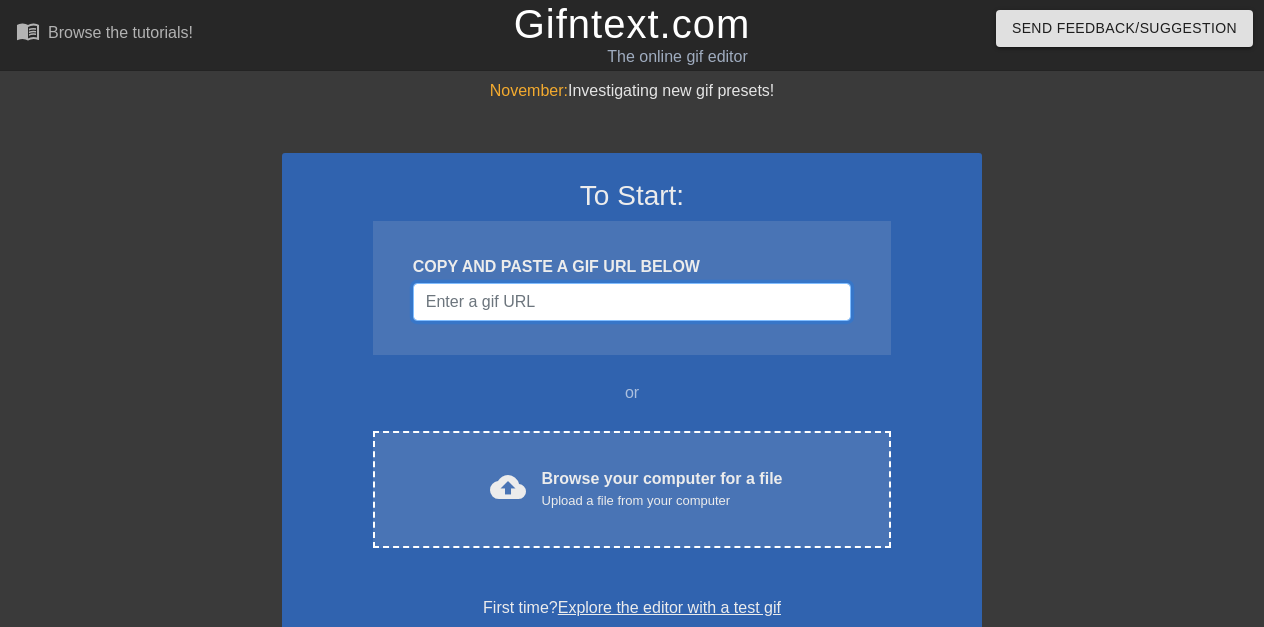 paste on "data:image/jpeg;base64,/9j/4AAQSkZJRgABAQAAAQABAAD/2wCEAAkGBxMSEhUSExMWFRUWGB8aFxgYGBYaHxkfGxoYGxgYIBoaHSggGBolGxoXITEhJSkrLi4uGR8zODMtNygtLisBCgoKDg0OGxAQGzUmICUtLTIvLS0vLS0tLy0tLS8vLS0wLS0tLS0tLy0tLy0tLS0tLS0tLS01LS0tLS0tLS0tLf/AABEIAMcA/QMBEQACEQEDEQH/xAAcAAACAwEBAQEAAAAAAAAAAAAABQMEBgcCAQj/xABFEAACAQIDBAcEBggFAwUAAAABAhEAAwQSIQUGMUETIlFhcYGRMqGx0QcjQlLB8BRTYnKSorLhM3OCwtJDY/EVFjST4v/EABoBAQADAQEBAAAAAAAAAAAAAAACAwQFAQb/xAA5EQACAQIEAQsDAwQBBQEAAAAAAQIDEQQSITFBBRNRYXGBkaGx0fAiMsFS4fEUFSNCM0NTYnKyJP/aAAwDAQACEQMRAD8A7jQBQBQBQBQBQBQBQFPGXLiBnGRlGuWCDAGvWkg+gqqtNwpuSV7FlKKnJRfEp2d4EPFWB7oP9/dWGHKlN7xfr88DVLATWzXoWL22rKDNcY2xMddHTu+0BpPPhXSTuYZtQ1bPI3gwnH9Jsf8A2p869K+dp/qXiXP0u3xzp/EOfDn3GvG0ty5Rb2R76VfvD1FLo8yvoB7qiASBPCSBNSszwr3dqWF9q9bHi6j8a9yy6Dy6F21d68LhwrXGcKxgMLV1lnjGYLlmJMTOhrxK5dClKf2izCfSFh715LFi3euO5gHKqroCSSWaeAnhXuVk5YacYuUiXenbeMwyC4tm1kJgnM75TykQsA6Dnr5VE5+IqSpq8RXubtTEY3EP01wm2iTkXqCSQBOWCwjNoSaFWGqznNts3lu2FEAADsAihtPVAFAFAFAFAFAFAFAFAFAFAFAFAFAFAK8ZvDhrTZGuDMOIAZo8coMeFWRozkrpEXNIvYTFpdXP..." 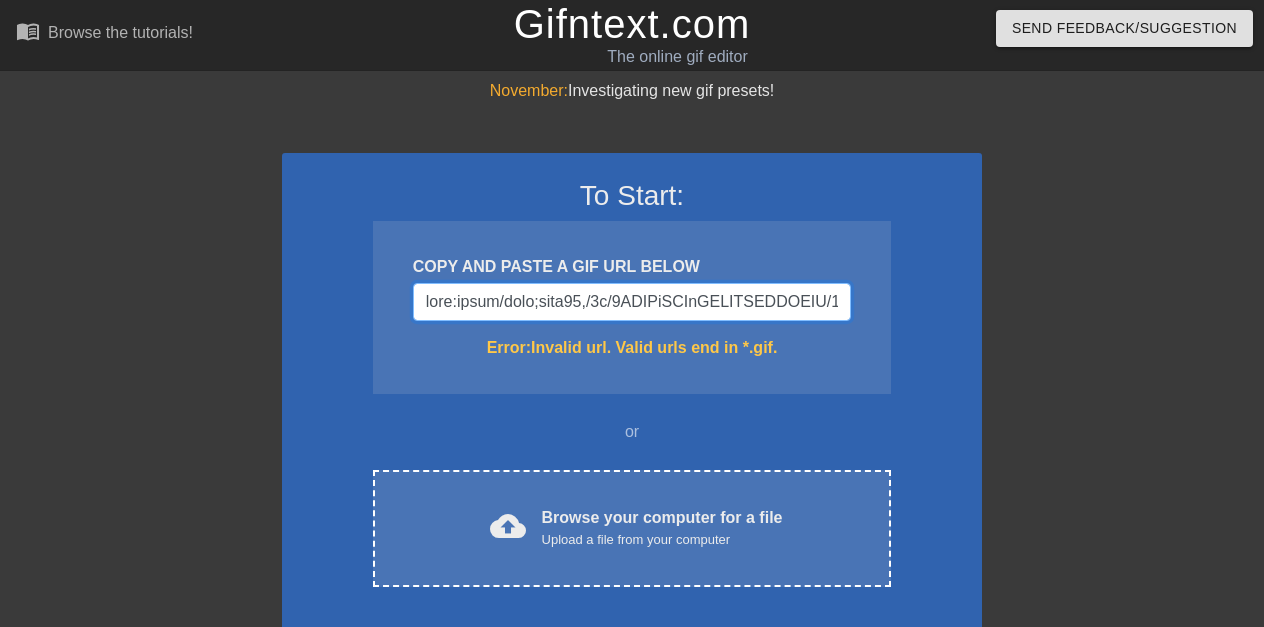 scroll, scrollTop: 0, scrollLeft: 157899, axis: horizontal 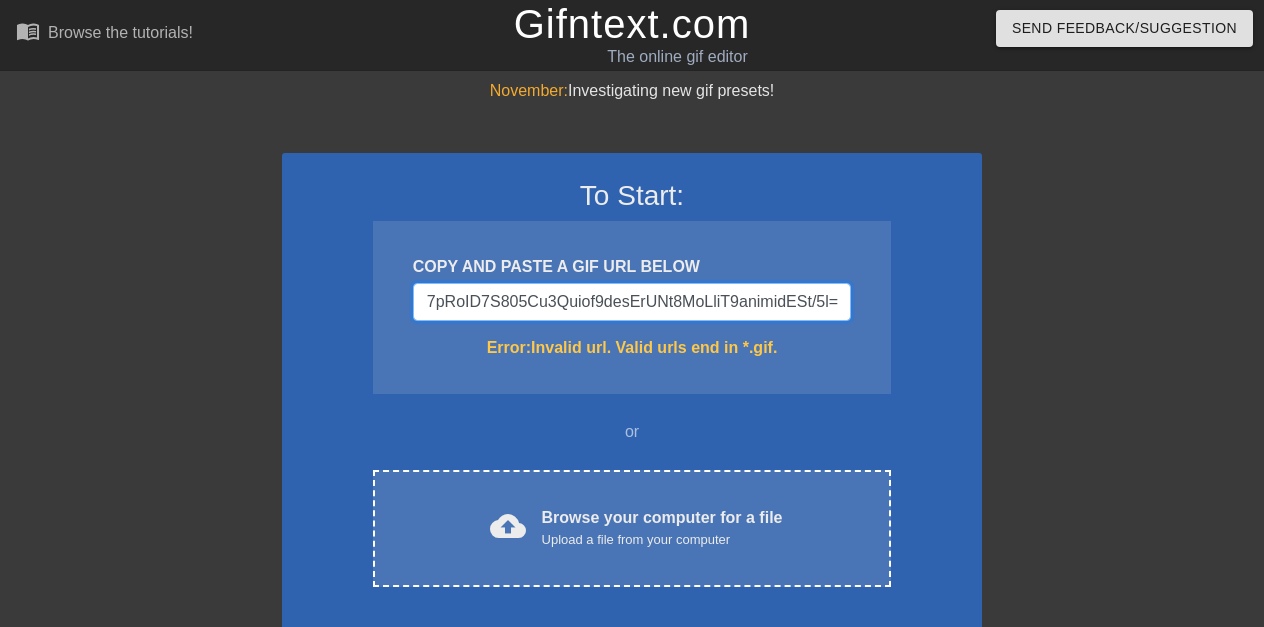 type on "data:image/jpeg;base64,/9j/4AAQSkZJRgABAQAAAQABAAD/2wCEAAkGBxMSEhUSExMWFRUWGB8aFxgYGBYaHxkfGxoYGxgYIBoaHSggGBolGxoXITEhJSkrLi4uGR8zODMtNygtLisBCgoKDg0OGxAQGzUmICUtLTIvLS0vLS0tLy0tLS8vLS0wLS0tLS0tLy0tLy0tLS0tLS0tLS01LS0tLS0tLS0tLf/AABEIAMcA/QMBEQACEQEDEQH/xAAcAAACAwEBAQEAAAAAAAAAAAAABQMEBgcCAQj/xABFEAACAQIDBAcEBggFAwUAAAABAhEAAwQSIQUGMUETIlFhcYGRMqGx0QcjQlLB8BRTYnKSorLhM3OCwtJDY/EVFjST4v/EABoBAQADAQEBAAAAAAAAAAAAAAACAwQFAQb/xAA5EQACAQIEAQsDAwQBBQEAAAAAAQIDEQQSITFBBRNRYXGBkaGx0fAiMsFS4fEUFSNCM0NTYnKyJP/aAAwDAQACEQMRAD8A7jQBQBQBQBQBQBQBQFPGXLiBnGRlGuWCDAGvWkg+gqqtNwpuSV7FlKKnJRfEp2d4EPFWB7oP9/dWGHKlN7xfr88DVLATWzXoWL22rKDNcY2xMddHTu+0BpPPhXSTuYZtQ1bPI3gwnH9Jsf8A2p869K+dp/qXiXP0u3xzp/EOfDn3GvG0ty5Rb2R76VfvD1FLo8yvoB7qiASBPCSBNSszwr3dqWF9q9bHi6j8a9yy6Dy6F21d68LhwrXGcKxgMLV1lnjGYLlmJMTOhrxK5dClKf2izCfSFh715LFi3euO5gHKqroCSSWaeAnhXuVk5YacYuUiXenbeMwyC4tm1kJgnM75TykQsA6Dnr5VE5+IqSpq8RXubtTEY3EP01wm2iTkXqCSQBOWCwjNoSaFWGqznNts3lu2FEAADsAihtPVAFAFAFAFAFAFAFAFAFAFAFAFAFAFAK8ZvDhrTZGuDMOIAZo8coMeFWRozkrpEXNIvYTFpdXP..." 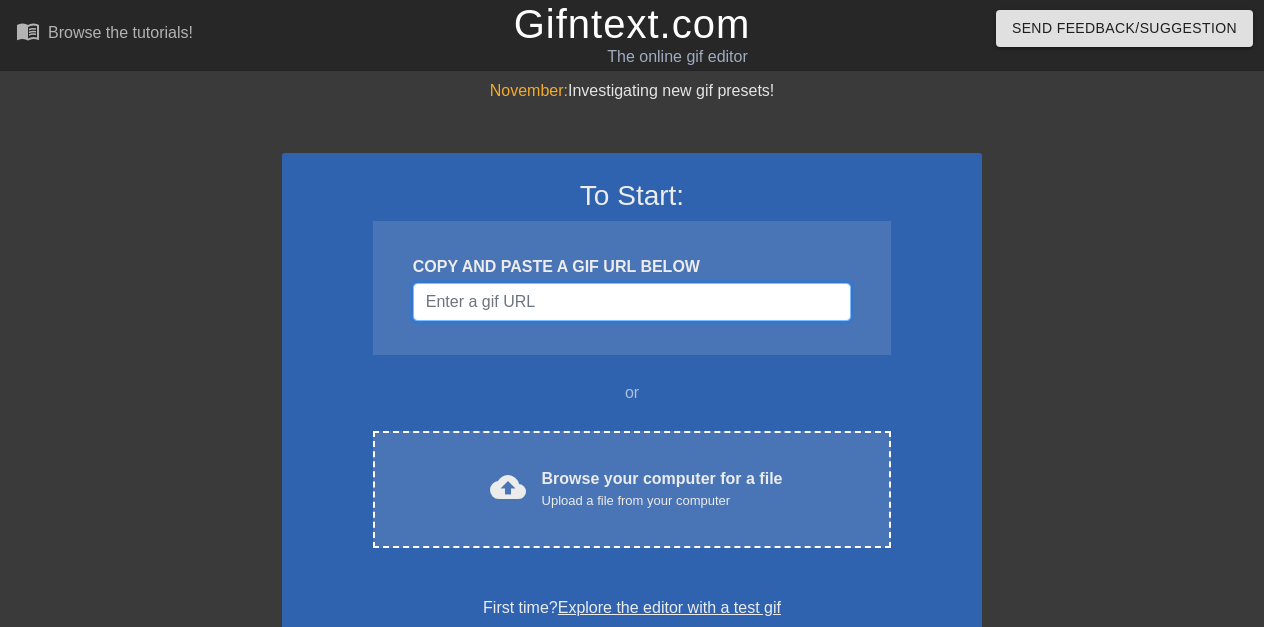 paste on "https://encrypted-tbn0.gstatic.com/images?q=tbn:ANd9GcSbvxnqBwFIe2Ft2cfCuvbYjvSjPouXjWHeRw&s" 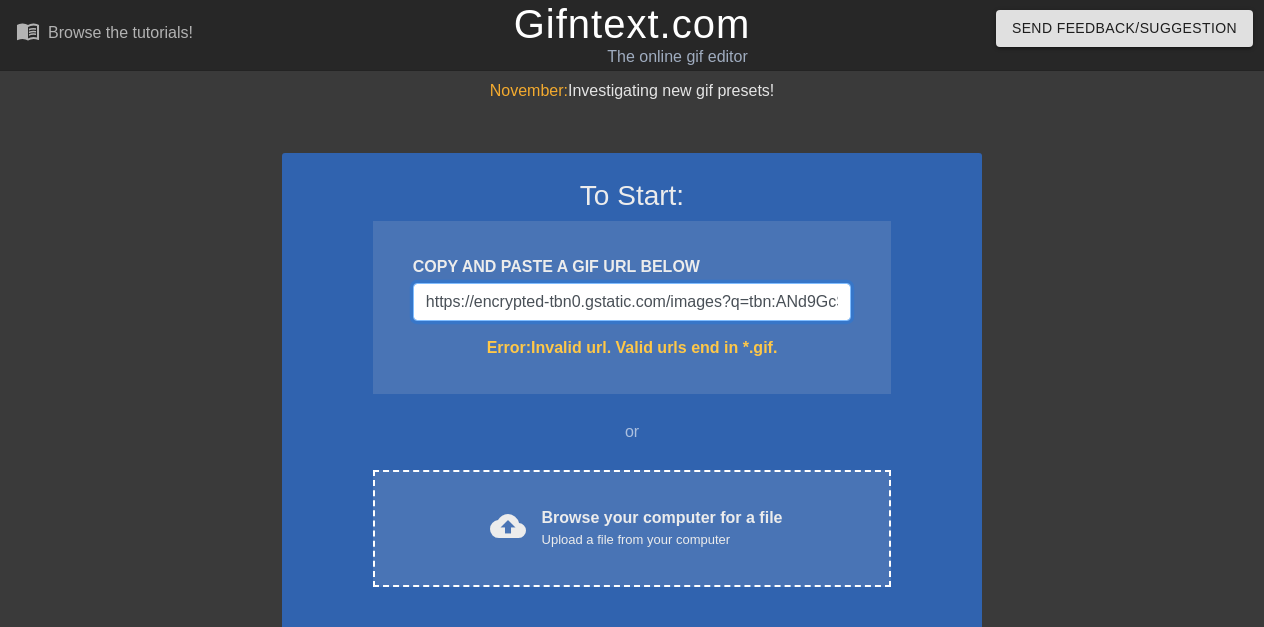 scroll, scrollTop: 0, scrollLeft: 335, axis: horizontal 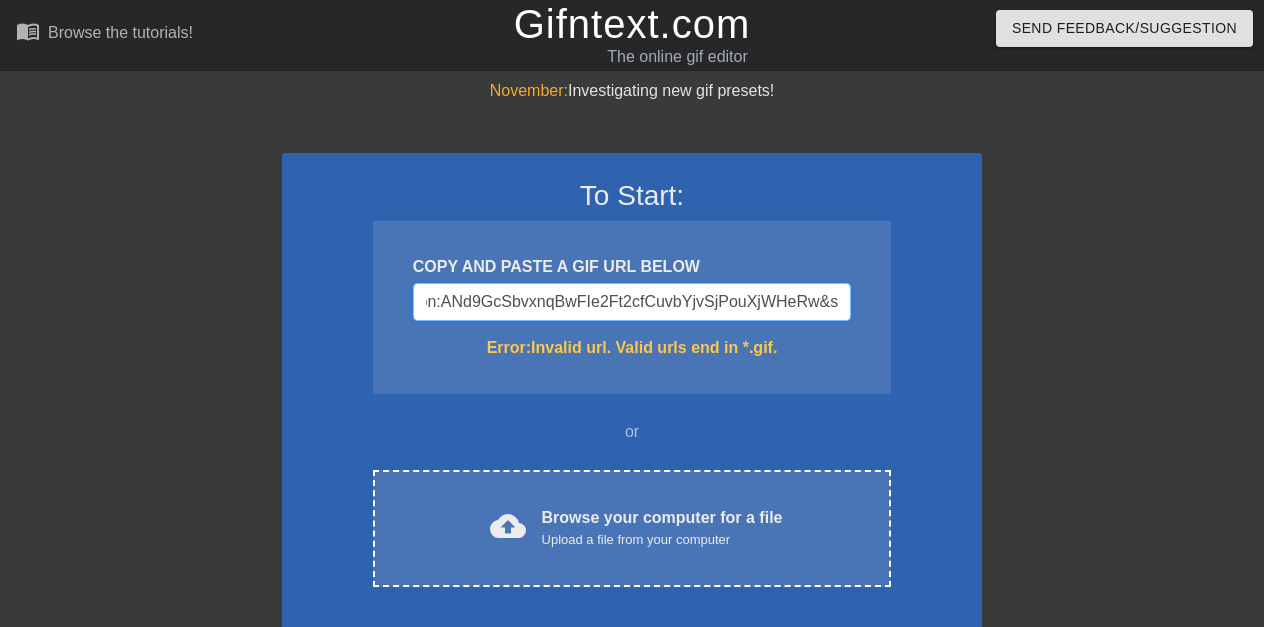 type on "https://encrypted-tbn0.gstatic.com/images?q=tbn:ANd9GcSbvxnqBwFIe2Ft2cfCuvbYjvSjPouXjWHeRw&s" 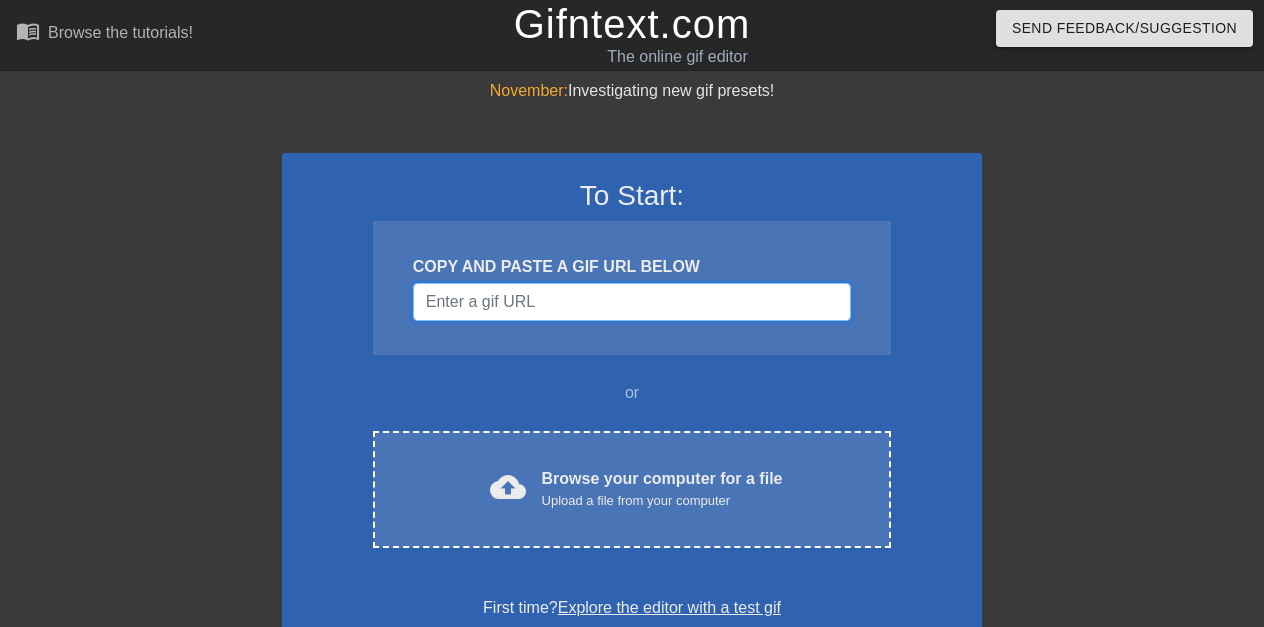 type 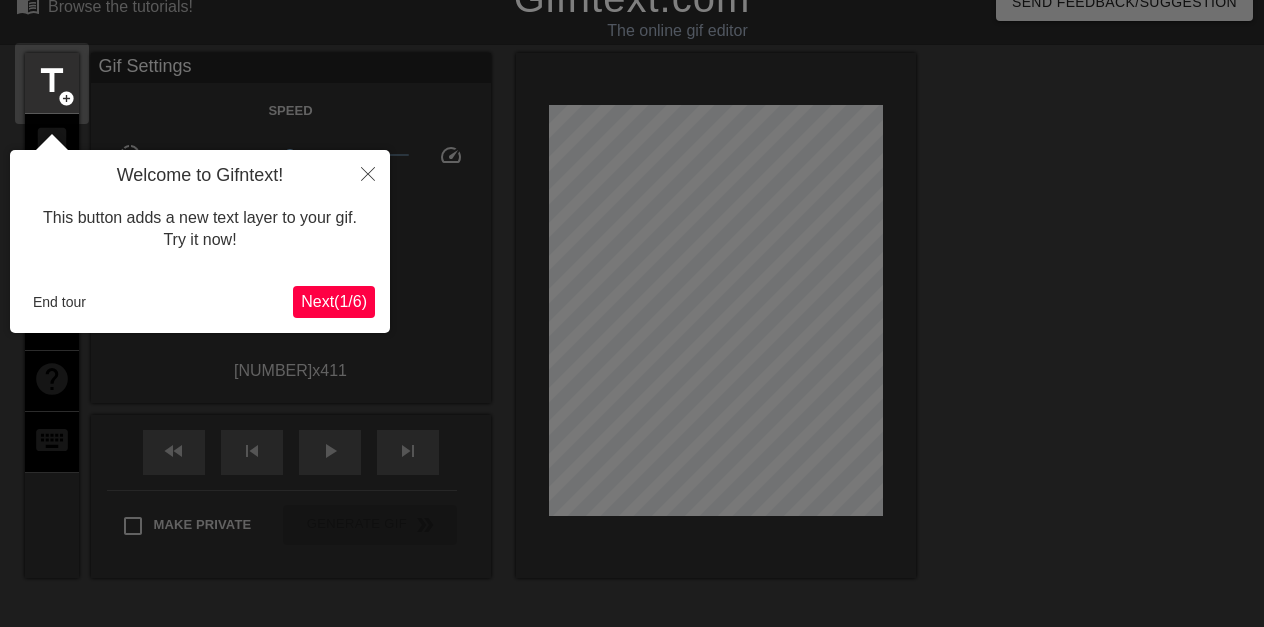 scroll, scrollTop: 49, scrollLeft: 0, axis: vertical 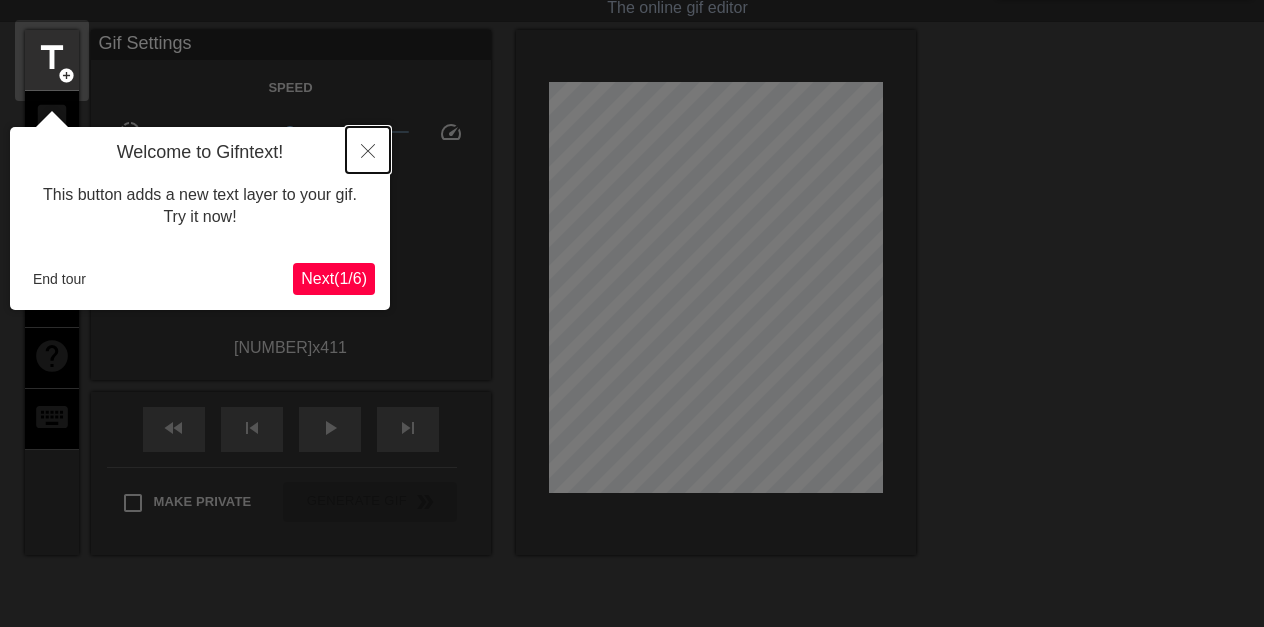 click 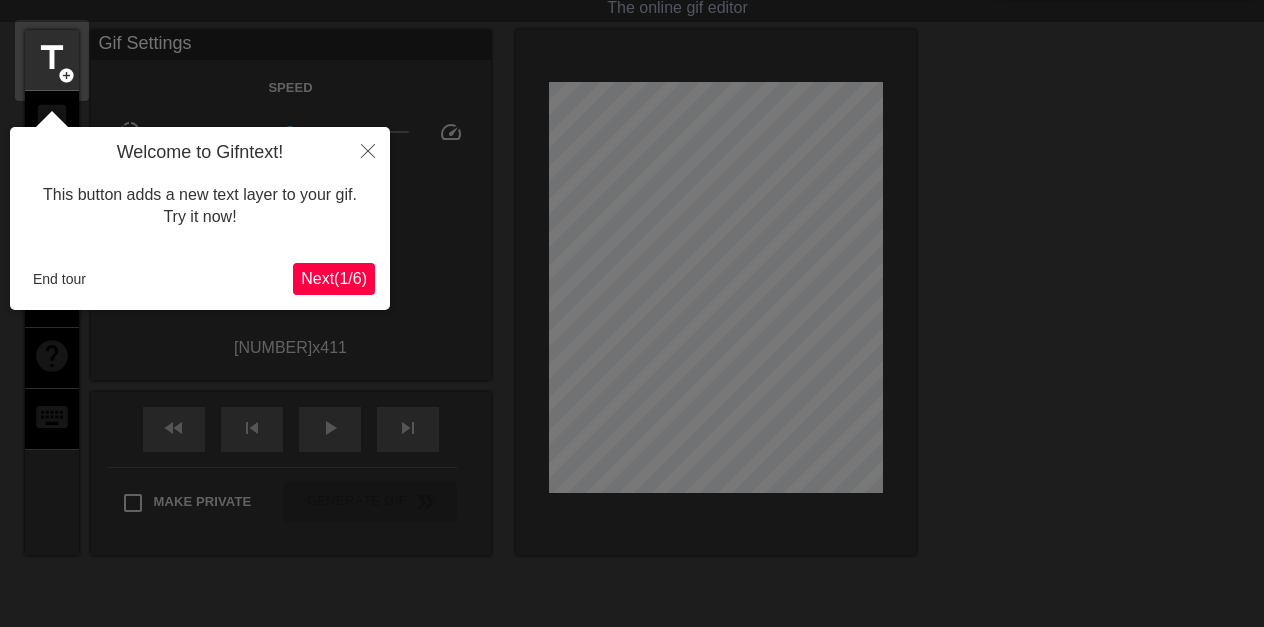 scroll, scrollTop: 0, scrollLeft: 0, axis: both 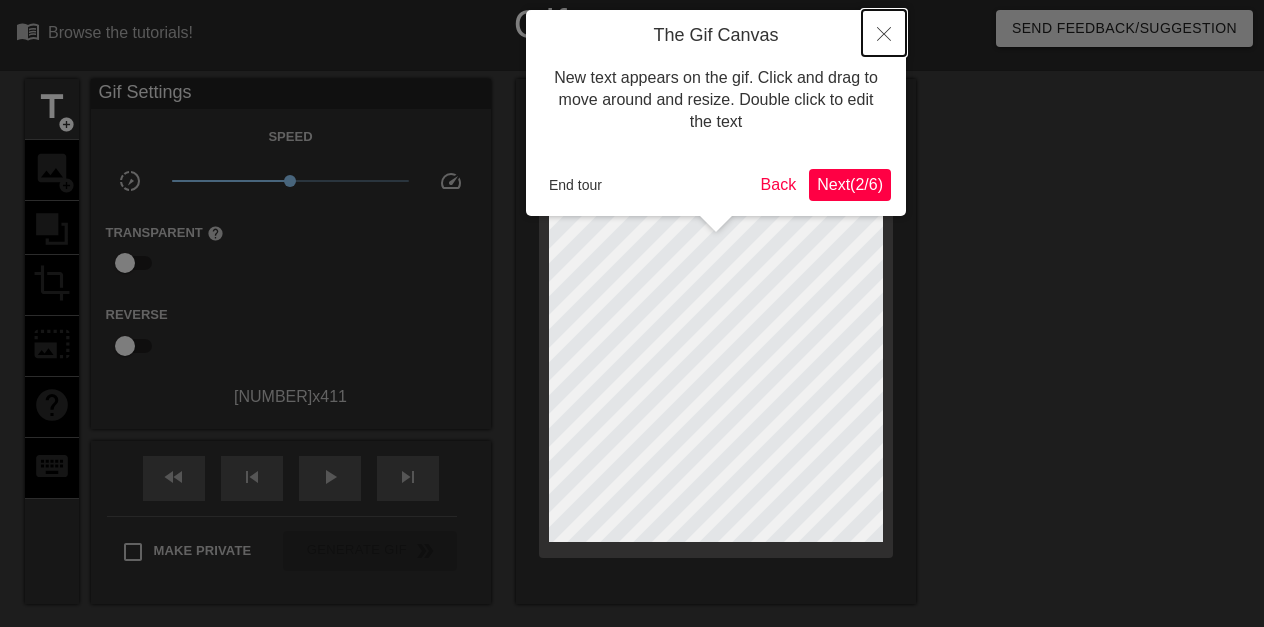 click 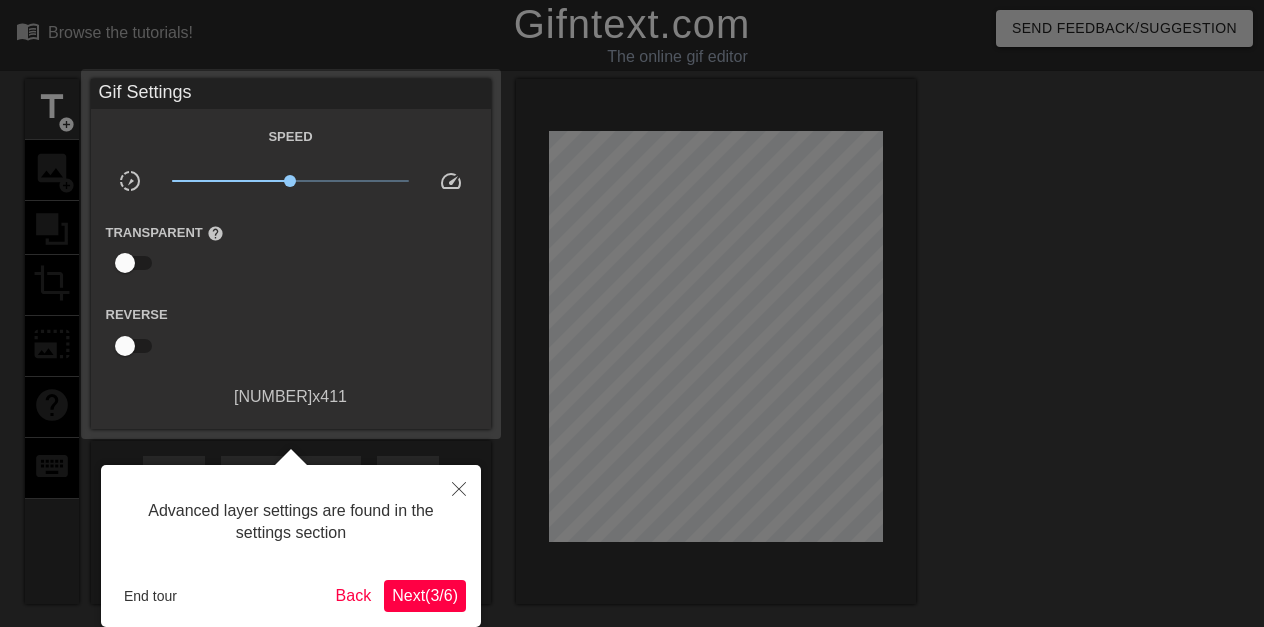 scroll, scrollTop: 49, scrollLeft: 0, axis: vertical 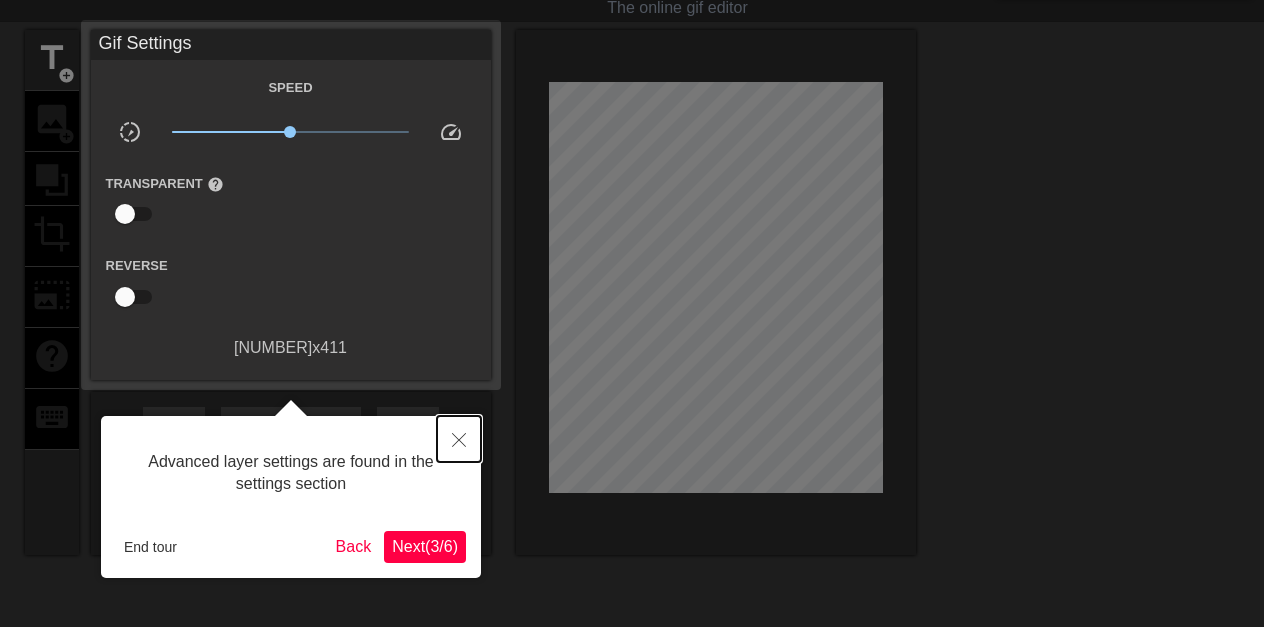 click 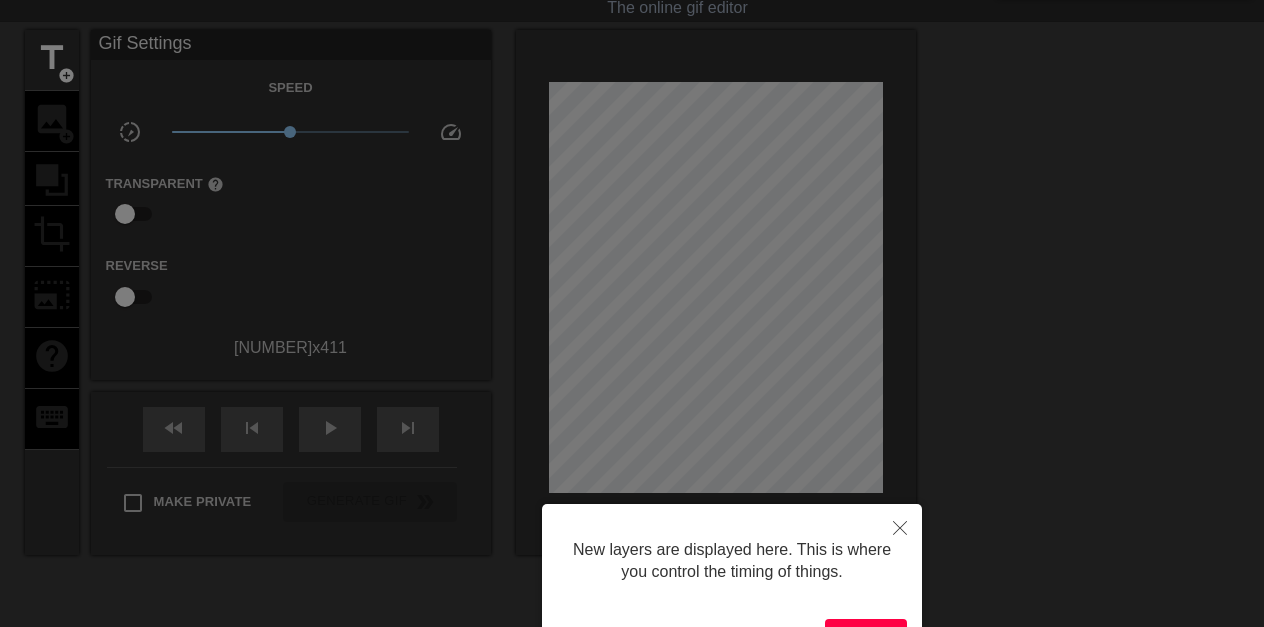 scroll, scrollTop: 73, scrollLeft: 0, axis: vertical 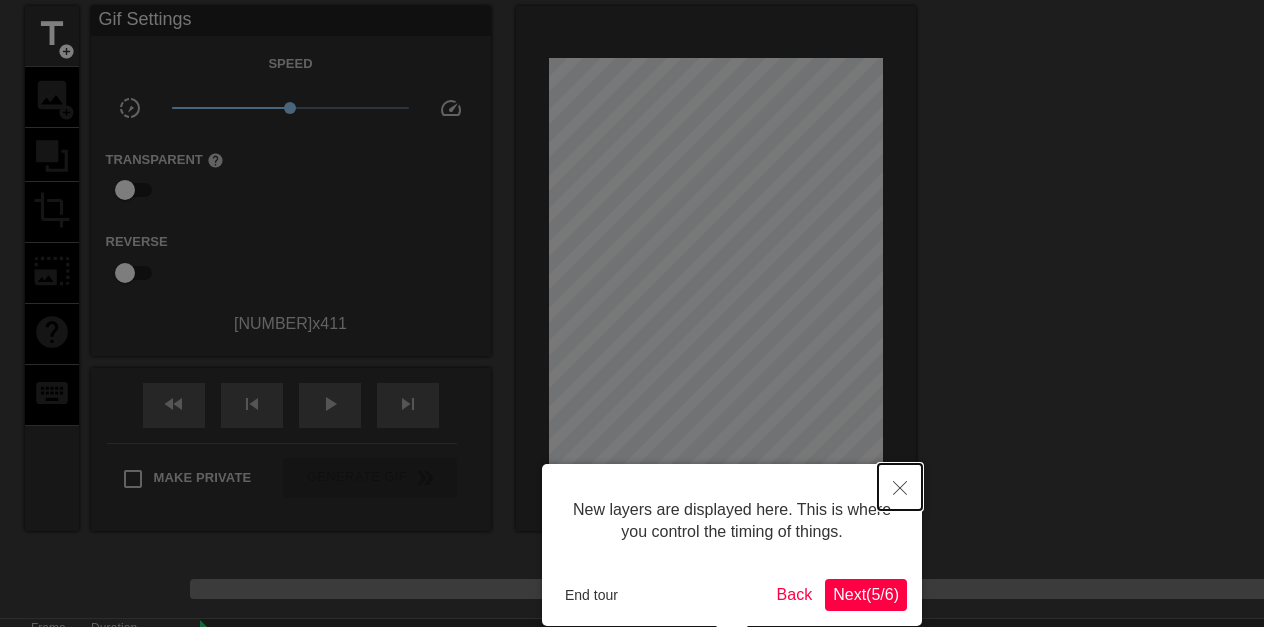 click 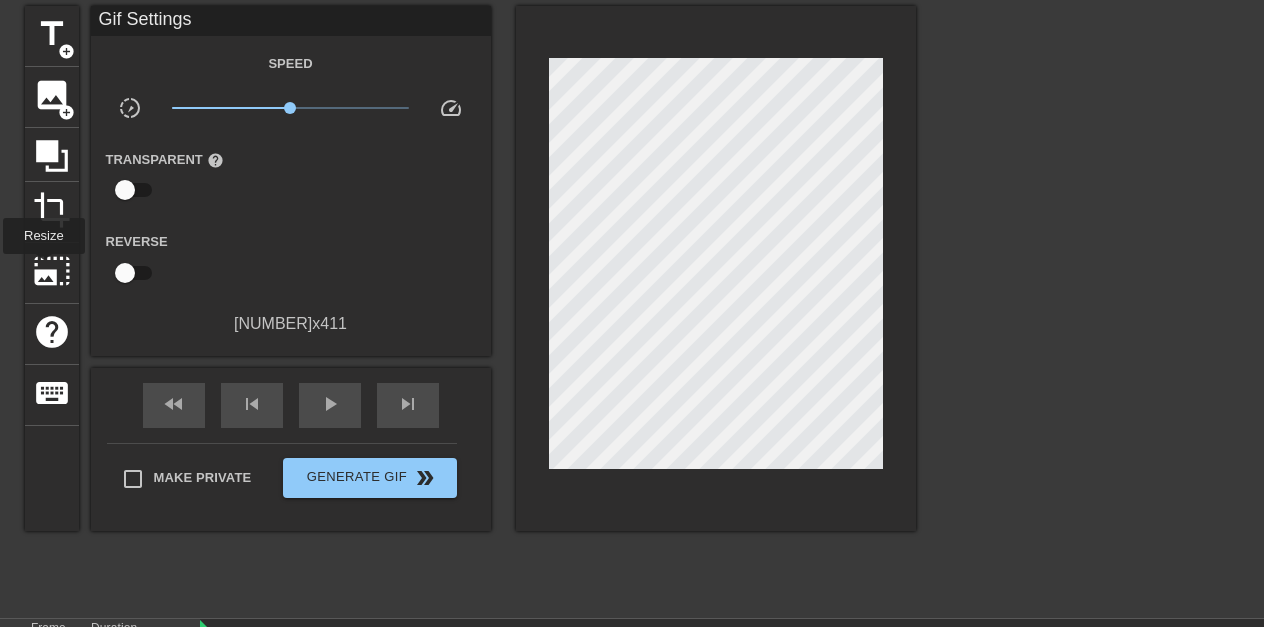 click on "photo_size_select_large" at bounding box center [52, 271] 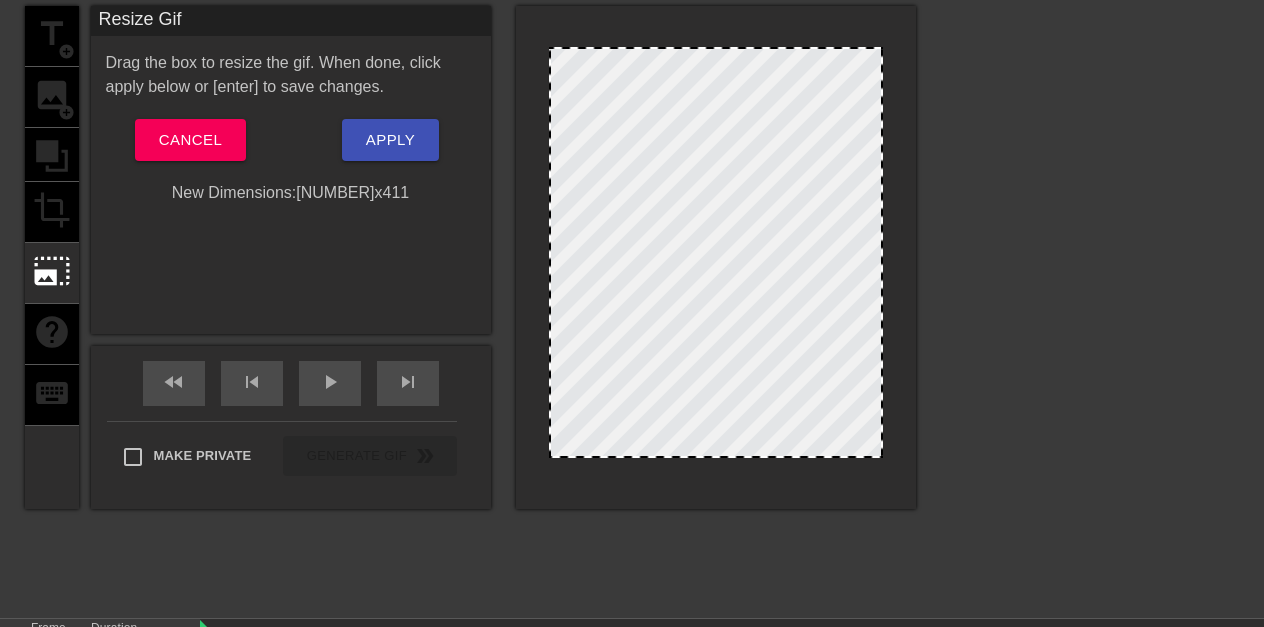 click on "New Dimensions:  [NUMBER]  x  [NUMBER]" at bounding box center [291, 193] 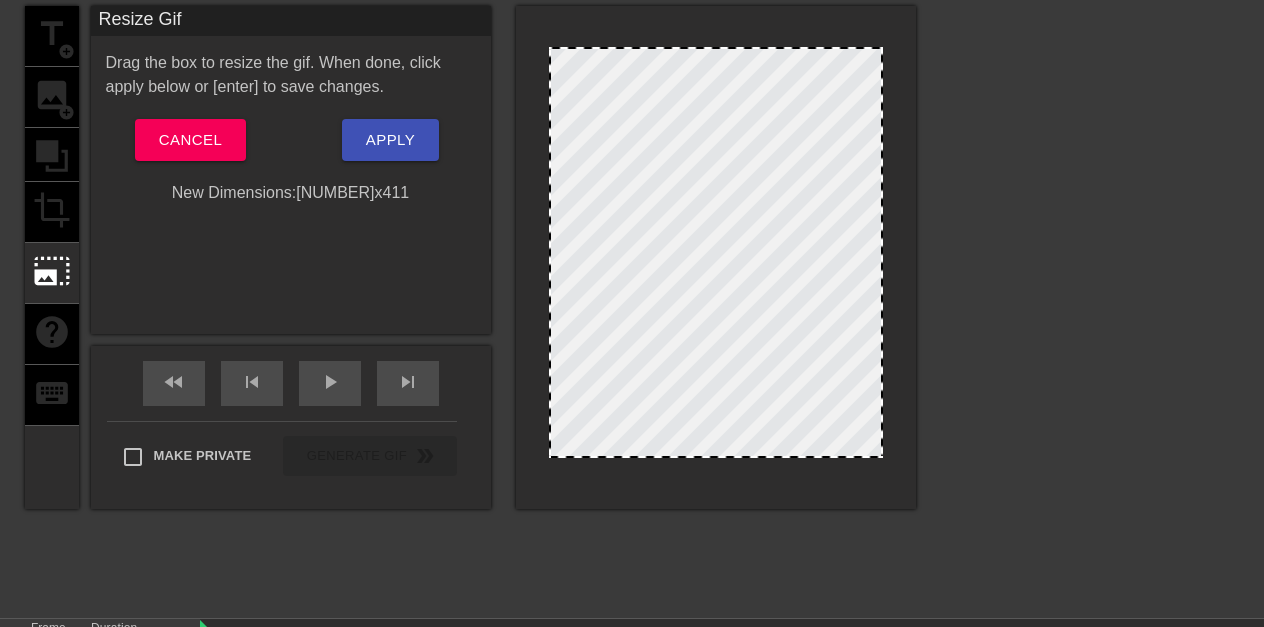 scroll, scrollTop: 279, scrollLeft: 0, axis: vertical 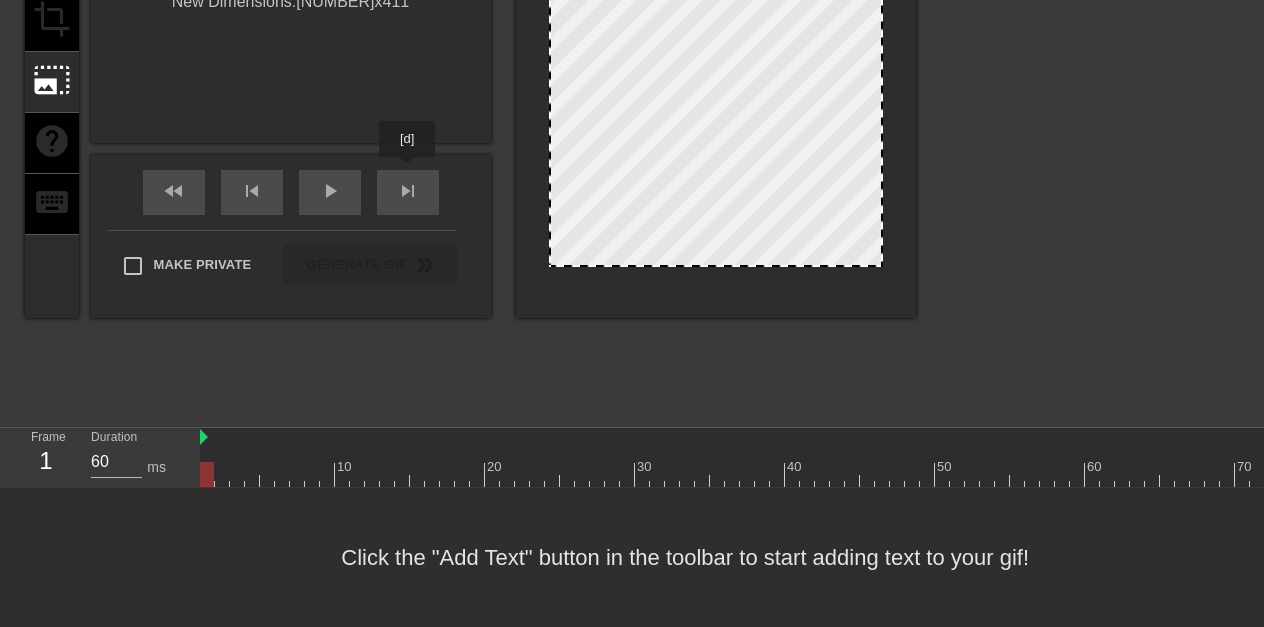 click on "skip_next" at bounding box center (408, 191) 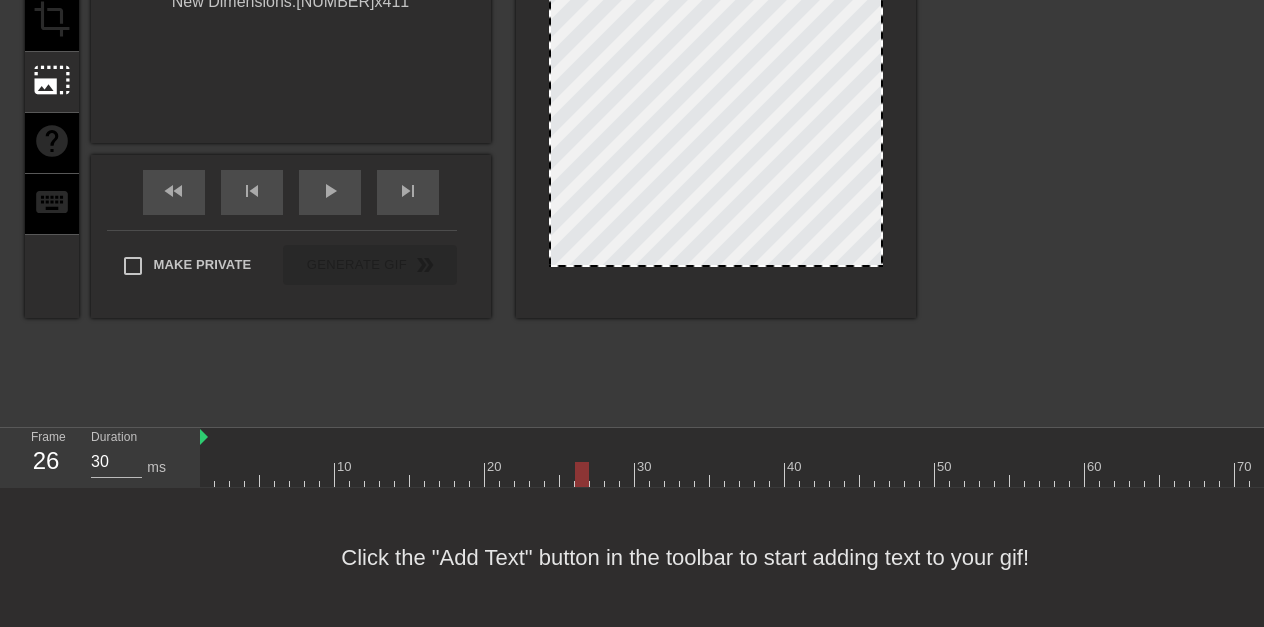 drag, startPoint x: 218, startPoint y: 459, endPoint x: 576, endPoint y: 283, distance: 398.92355 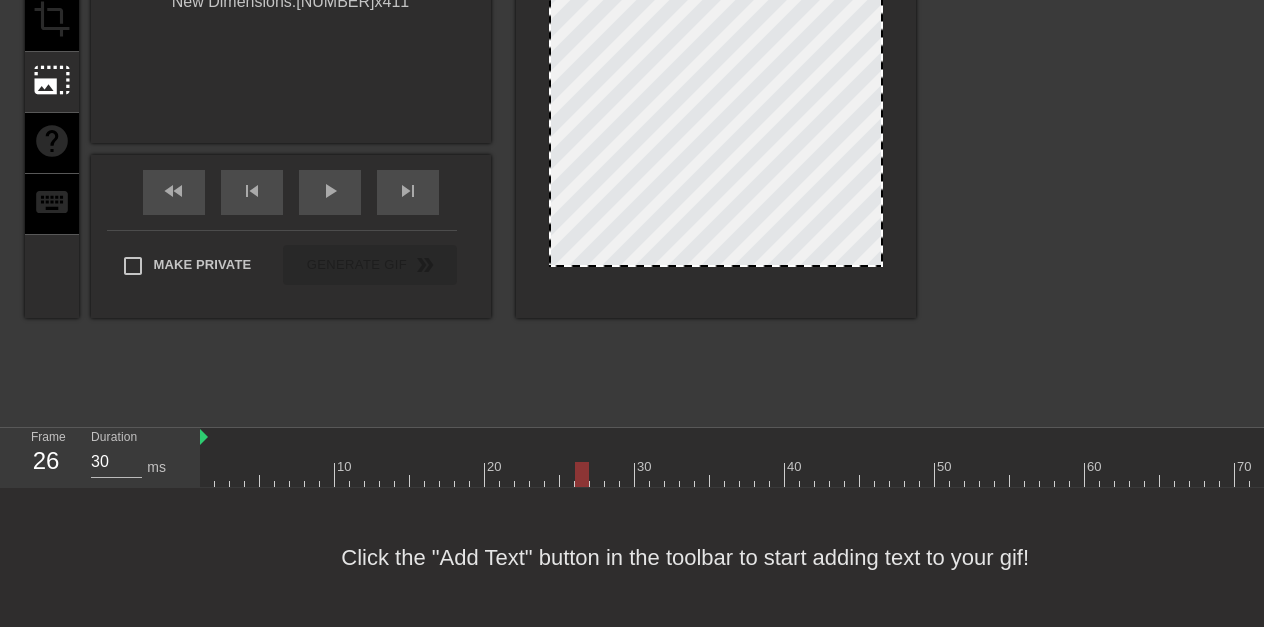 click on "menu_book Browse the tutorials! Gifntext.com The online gif editor Send Feedback/Suggestion title add_circle image add_circle crop photo_size_select_large help keyboard Resize Gif Drag the box to resize the gif. When done, click apply below or [enter] to save changes. Cancel Apply New Dimensions:  [NUMBER]  x  [NUMBER] fast_rewind skip_previous play_arrow skip_next Make Private Generate Gif double_arrow     Frame 26 Duration 30 ms                                       10                                         20                                         30                                         40                                         50                                         60                                         70           Click the "Add Text" button in the toolbar to start adding text to your gif! [d]" at bounding box center [632, 181] 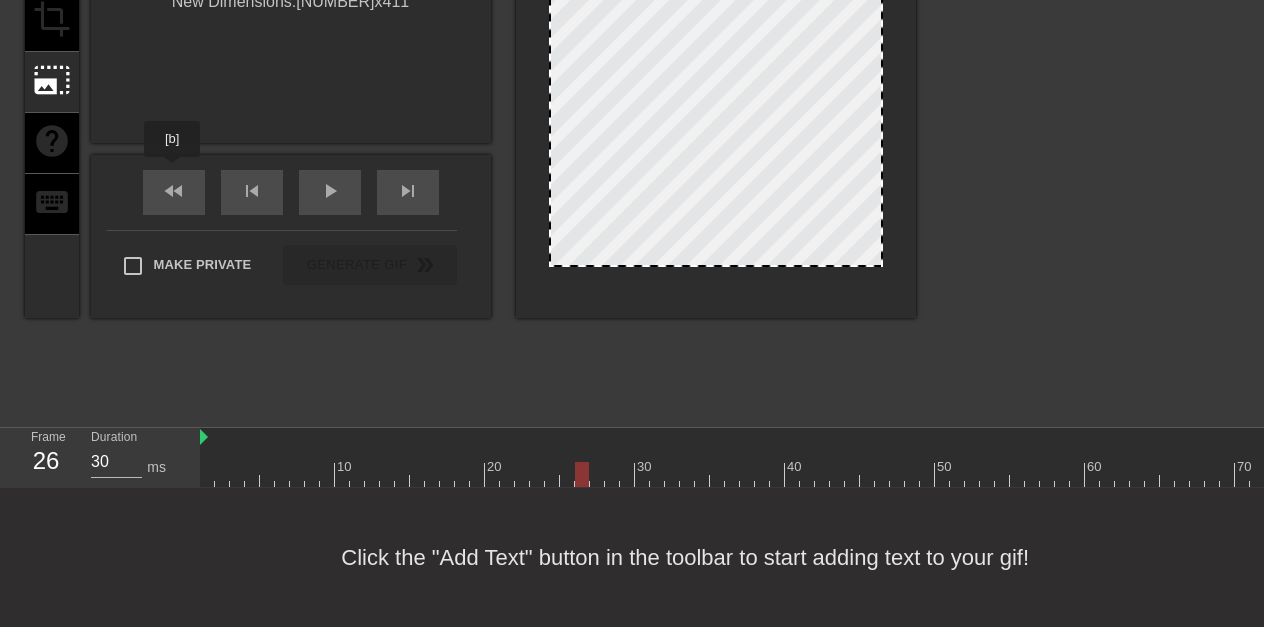 click on "fast_rewind" at bounding box center [174, 191] 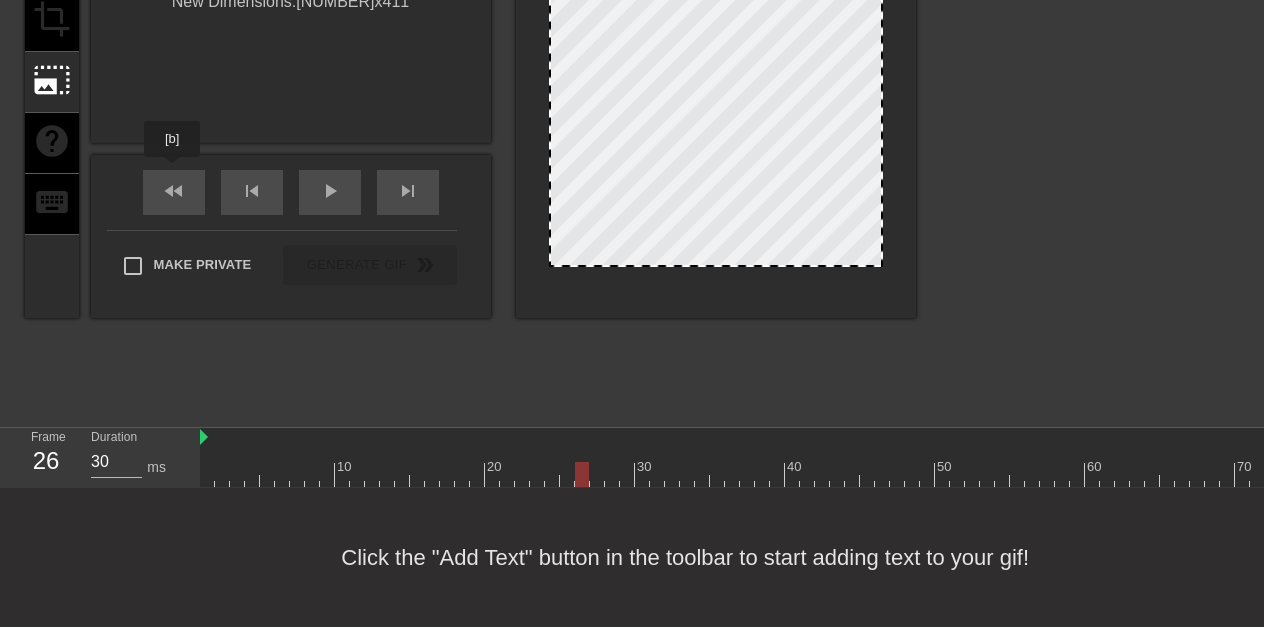 type on "60" 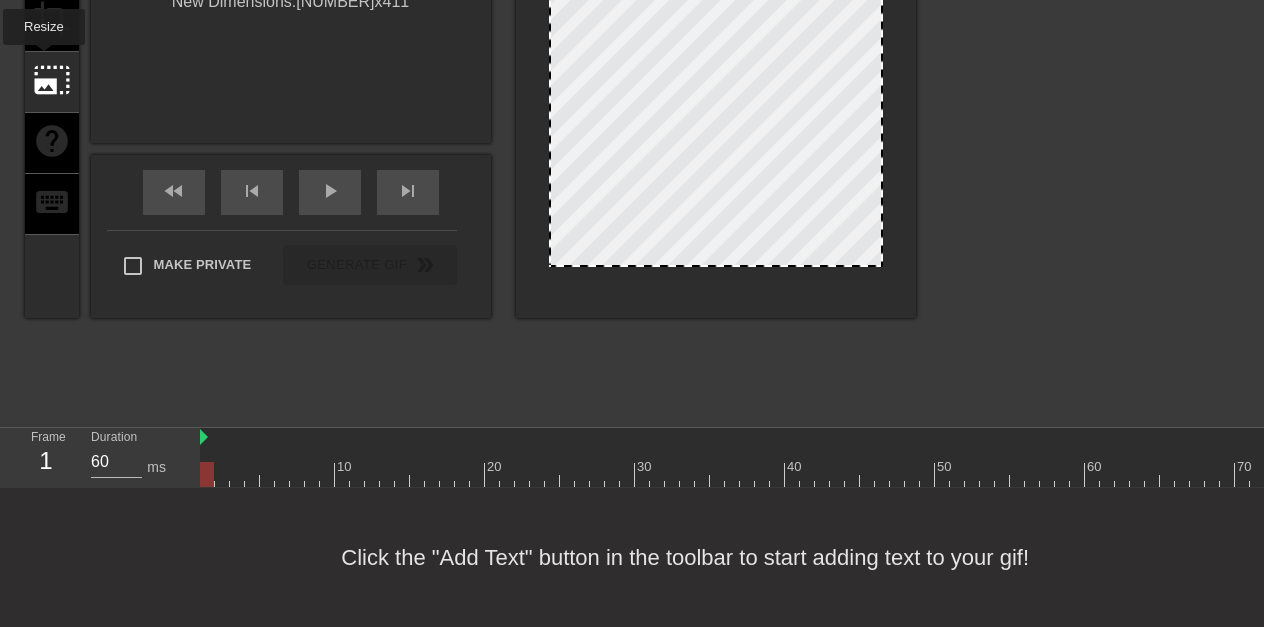 drag, startPoint x: 209, startPoint y: 459, endPoint x: 44, endPoint y: 59, distance: 432.69504 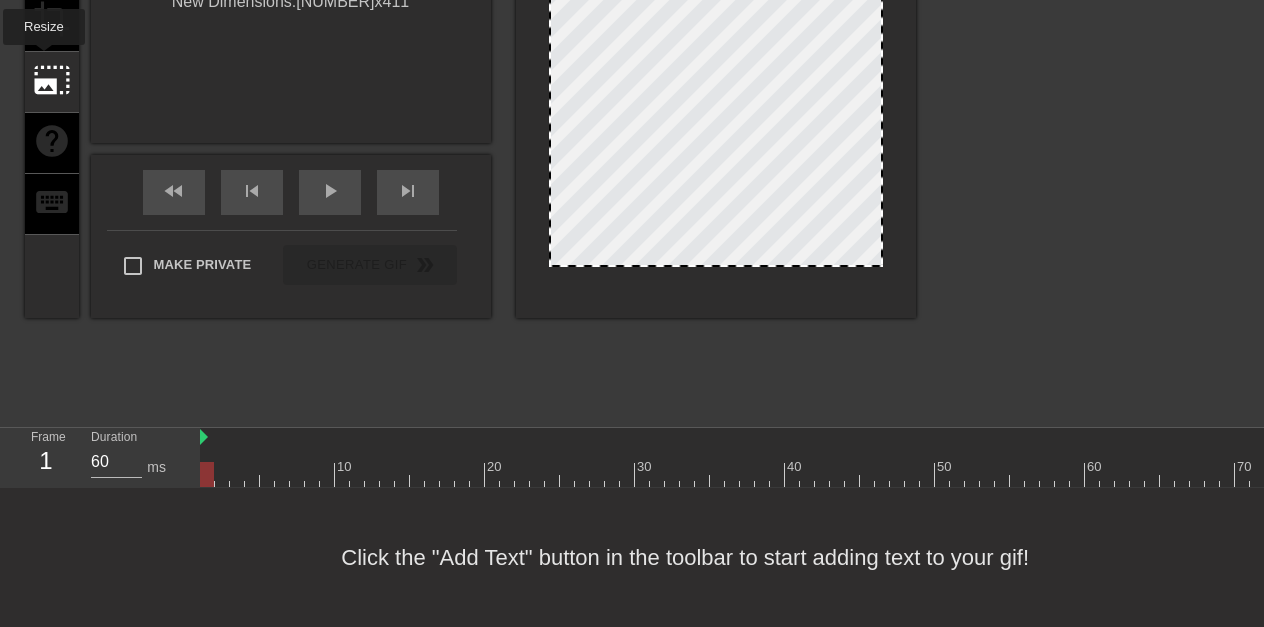 click on "menu_book Browse the tutorials! Gifntext.com The online gif editor Send Feedback/Suggestion title add_circle image add_circle crop photo_size_select_large help keyboard Resize Gif Drag the box to resize the gif. When done, click apply below or [enter] to save changes. Cancel Apply New Dimensions:  [NUMBER]  x  [NUMBER] fast_rewind skip_previous play_arrow skip_next Make Private Generate Gif double_arrow     Frame 1 Duration 60 ms                                       10                                         20                                         30                                         40                                         50                                         60                                         70           Click the "Add Text" button in the toolbar to start adding text to your gif! Resize" at bounding box center [632, 181] 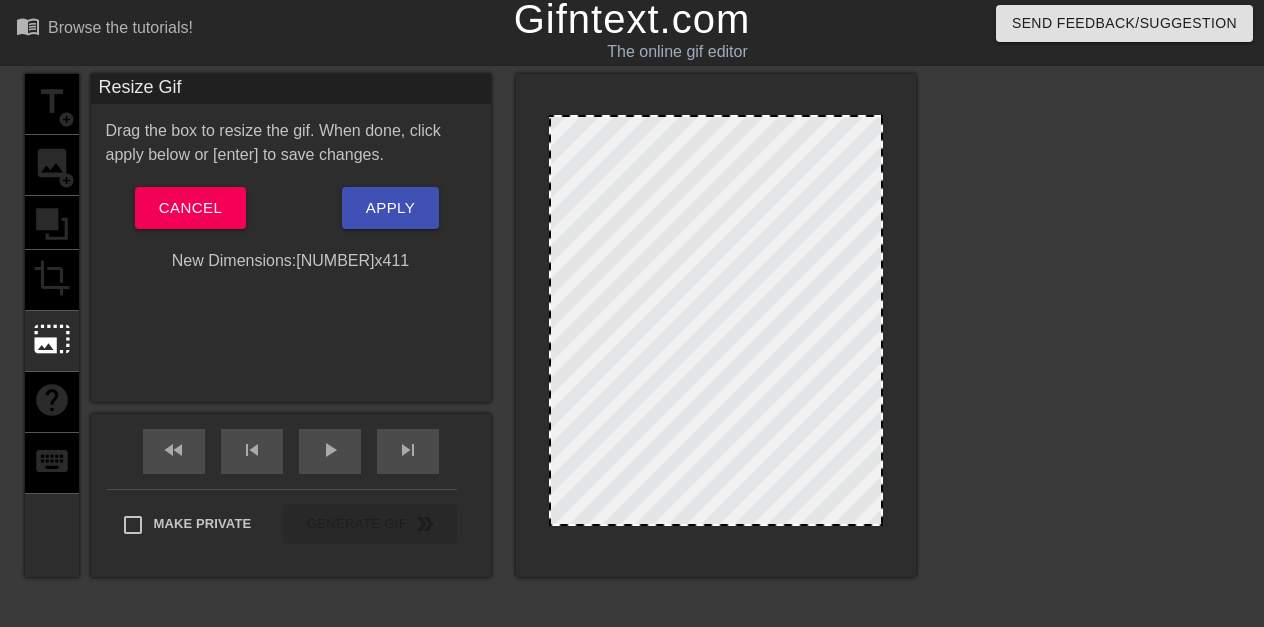scroll, scrollTop: 0, scrollLeft: 0, axis: both 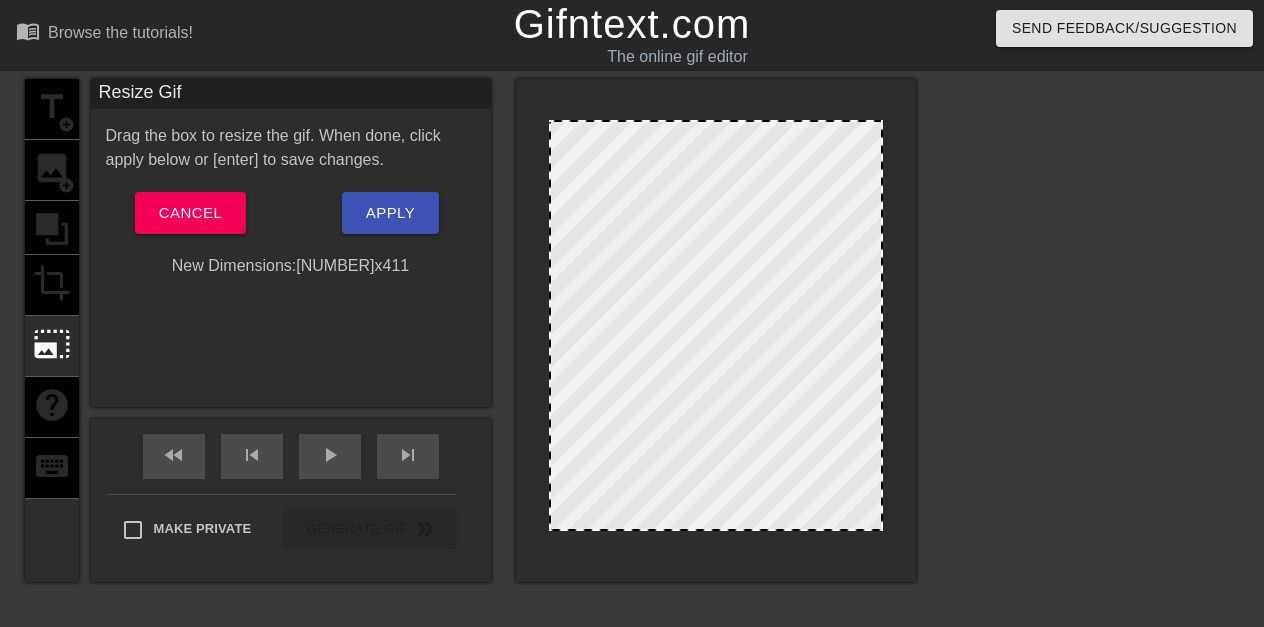 click on "New Dimensions:  [NUMBER]  x  [NUMBER]" at bounding box center (291, 266) 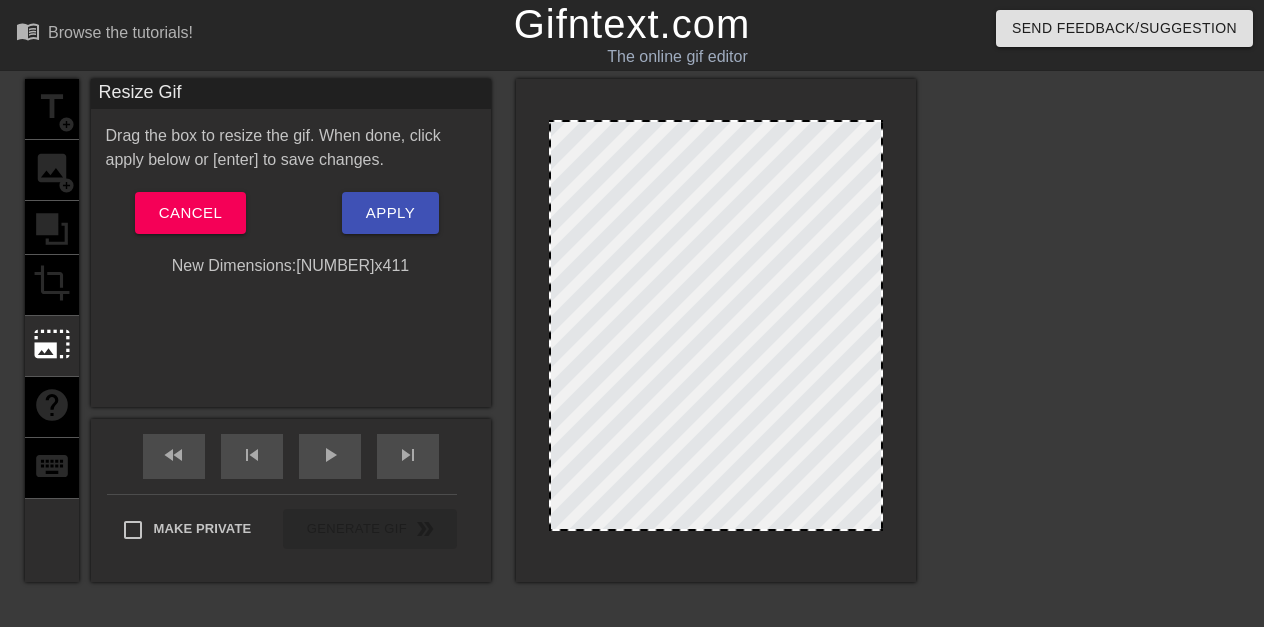 click on "New Dimensions:  [NUMBER]  x  [NUMBER]" at bounding box center [291, 266] 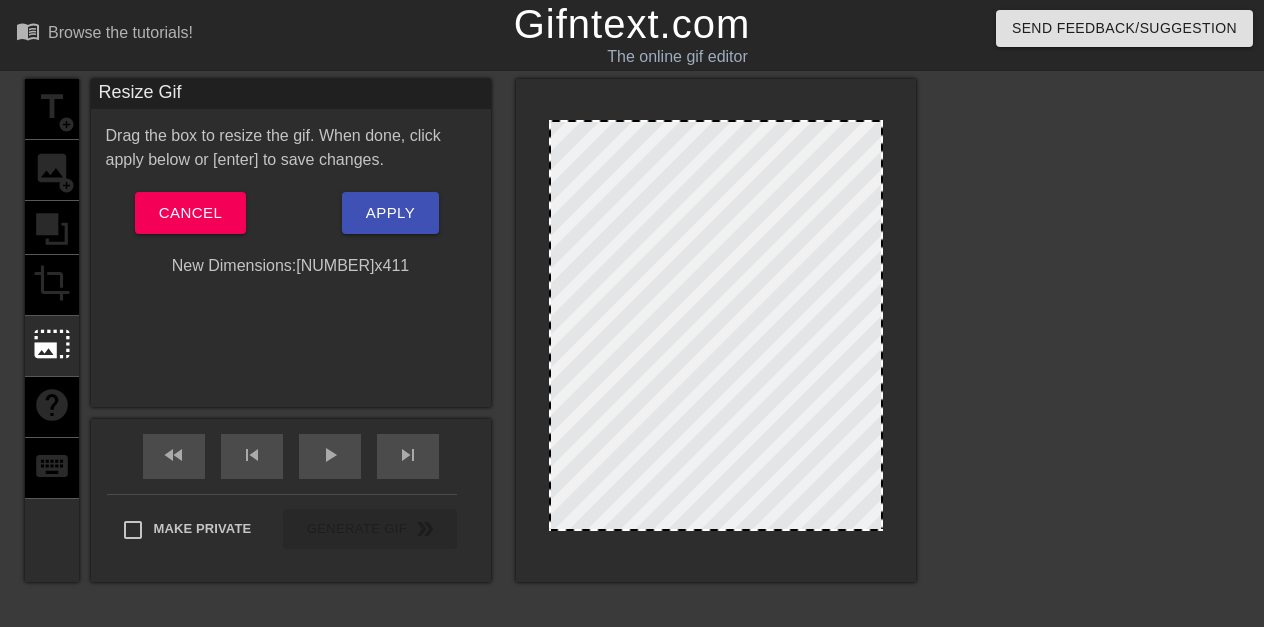 click on "New Dimensions:  [NUMBER]  x  [NUMBER]" at bounding box center (291, 266) 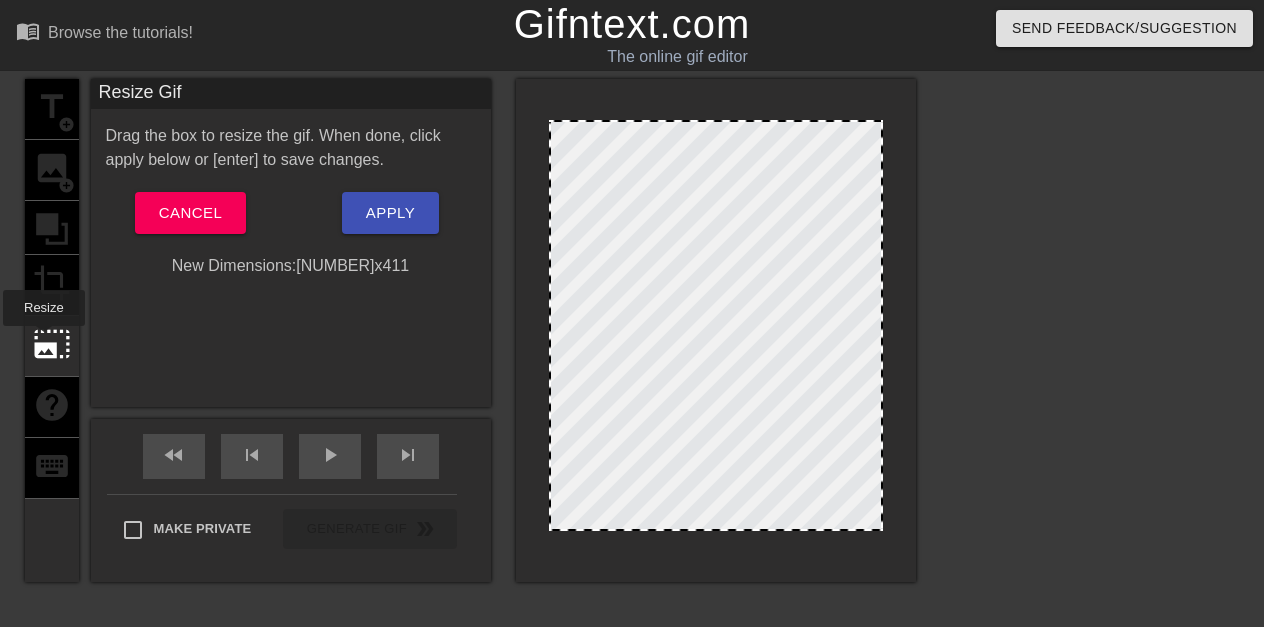 click on "photo_size_select_large" at bounding box center [52, 344] 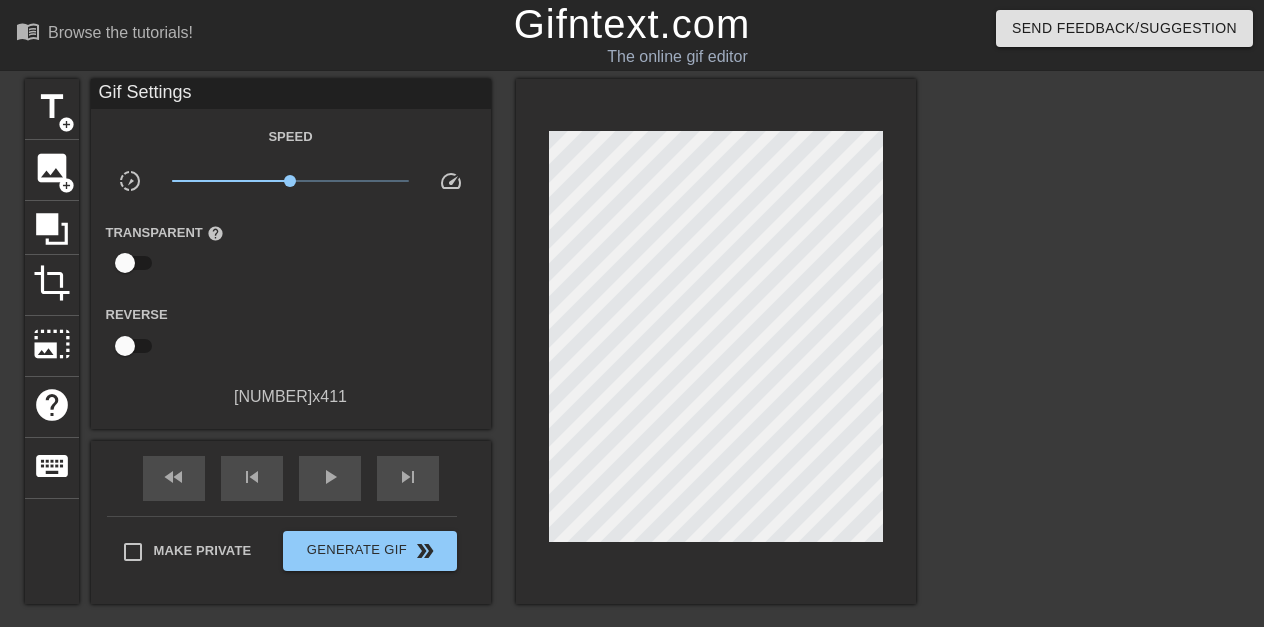 drag, startPoint x: 885, startPoint y: 542, endPoint x: 896, endPoint y: 549, distance: 13.038404 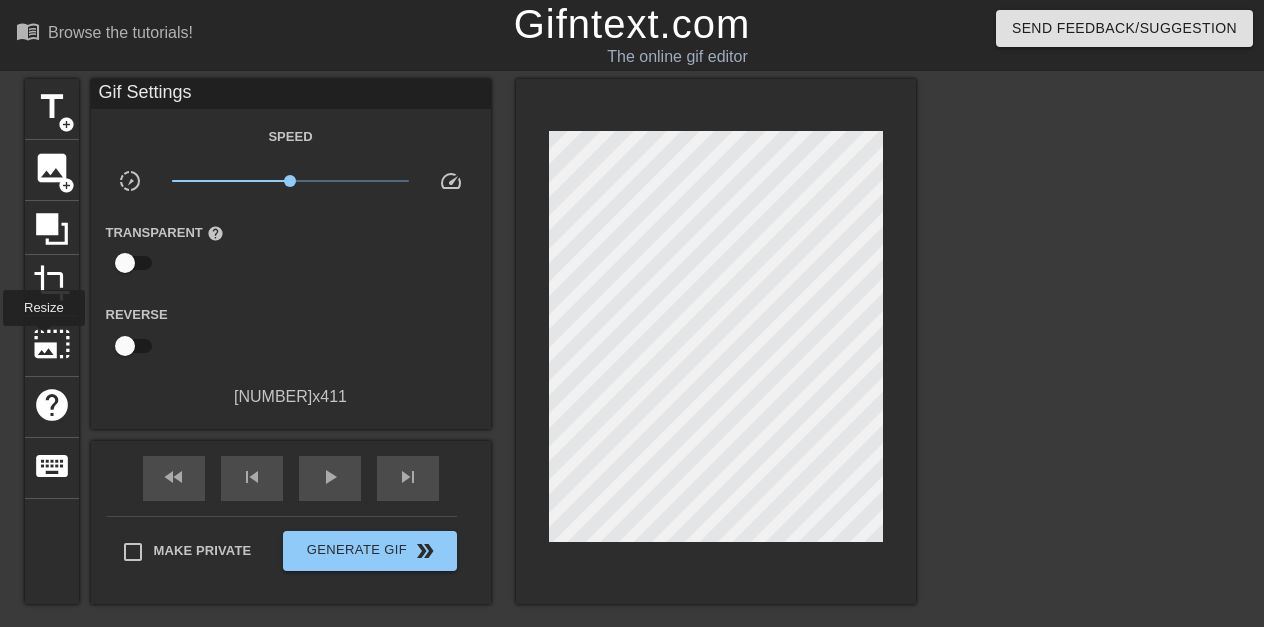 click on "photo_size_select_large" at bounding box center [52, 344] 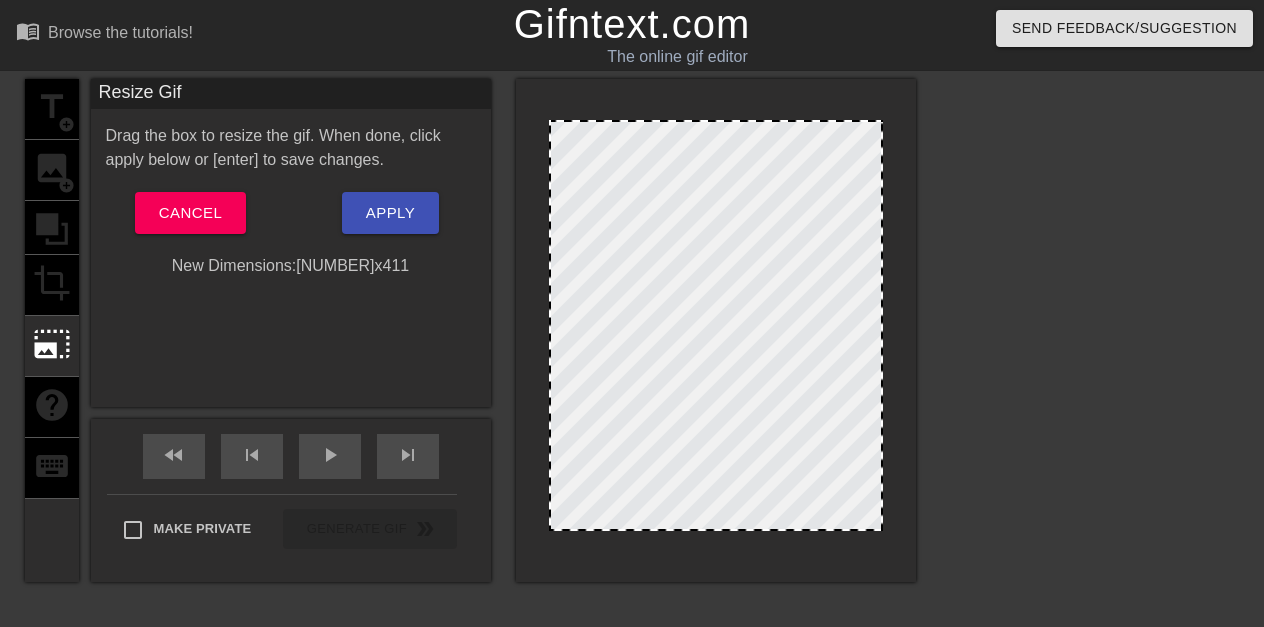 drag, startPoint x: 876, startPoint y: 531, endPoint x: 896, endPoint y: 538, distance: 21.189621 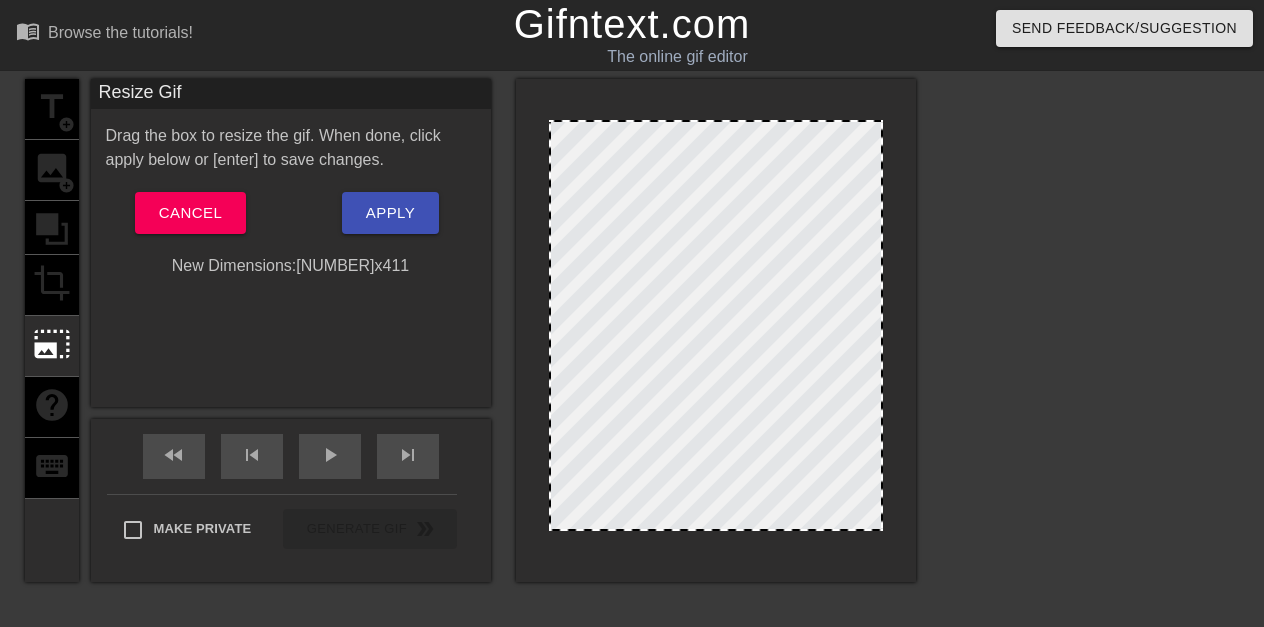 click at bounding box center [716, 330] 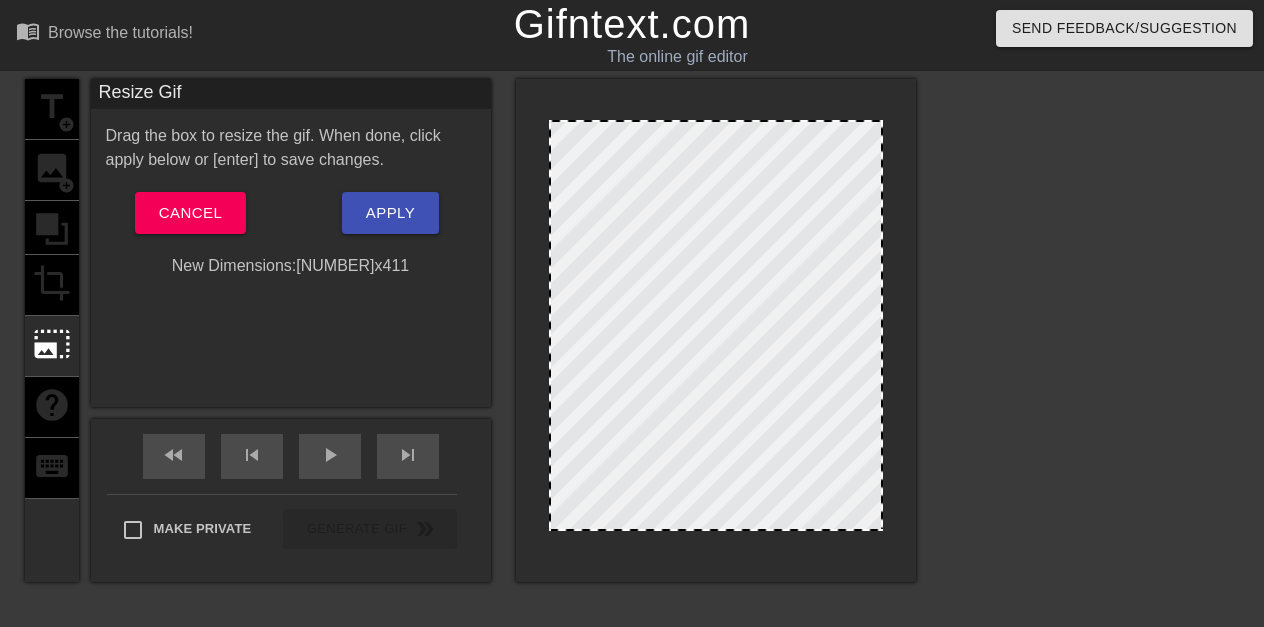 drag, startPoint x: 876, startPoint y: 319, endPoint x: 921, endPoint y: 319, distance: 45 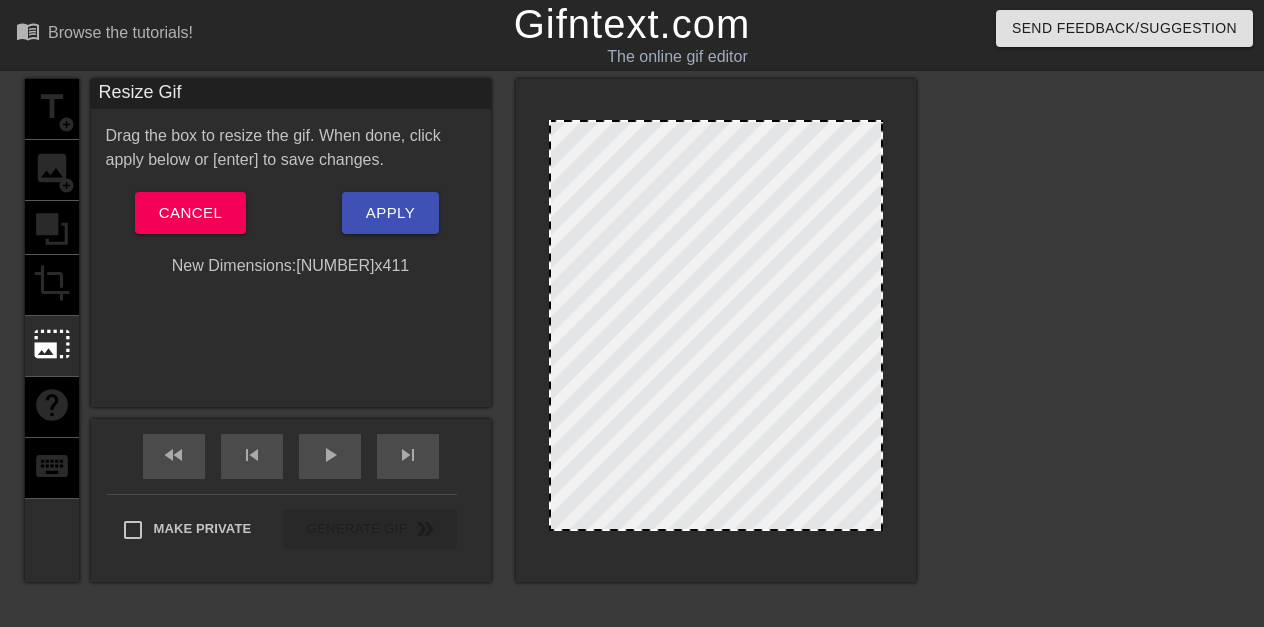 click on "title add_circle image add_circle crop photo_size_select_large help keyboard Resize Gif Drag the box to resize the gif. When done, click apply below or [enter] to save changes. Cancel Apply New Dimensions:  [NUMBER]  x  [NUMBER] fast_rewind skip_previous play_arrow skip_next Make Private Generate Gif double_arrow" at bounding box center [632, 379] 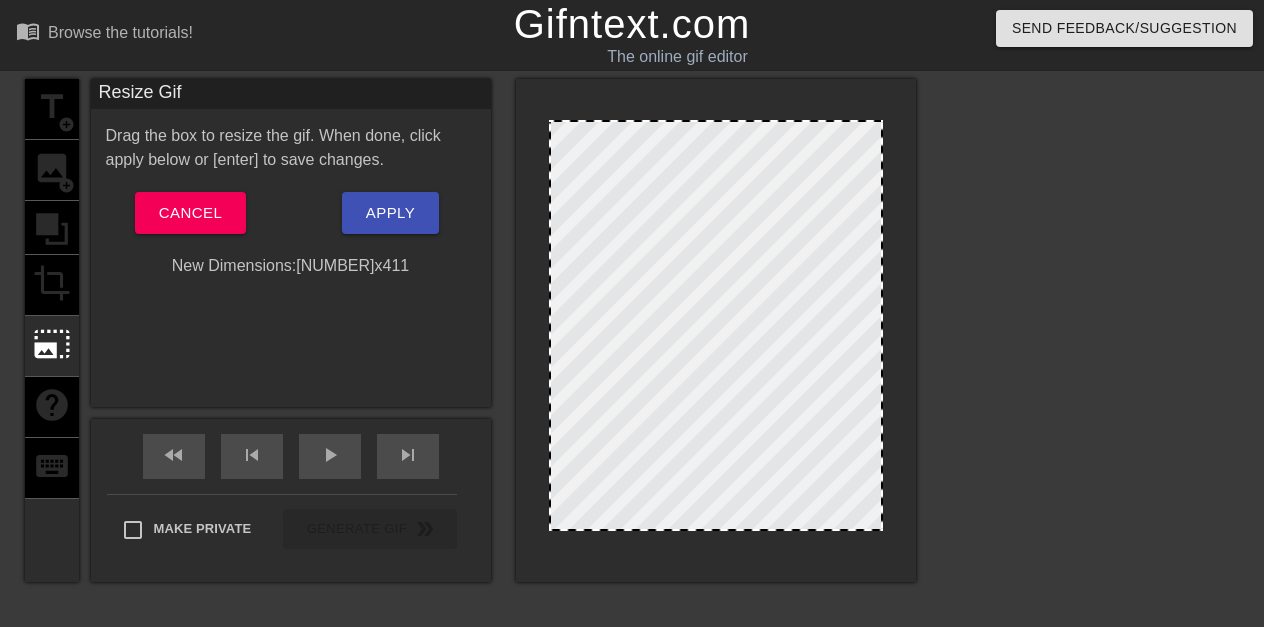 click on "title add_circle image add_circle crop photo_size_select_large help keyboard" at bounding box center (52, 330) 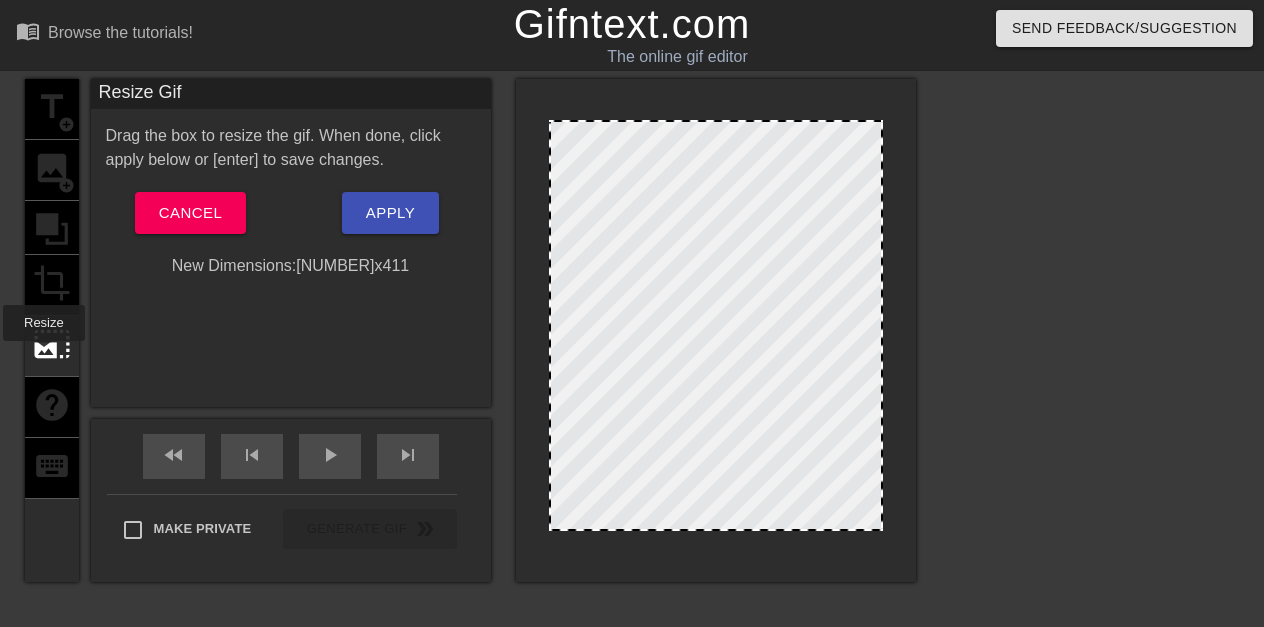 click on "photo_size_select_large" at bounding box center (52, 344) 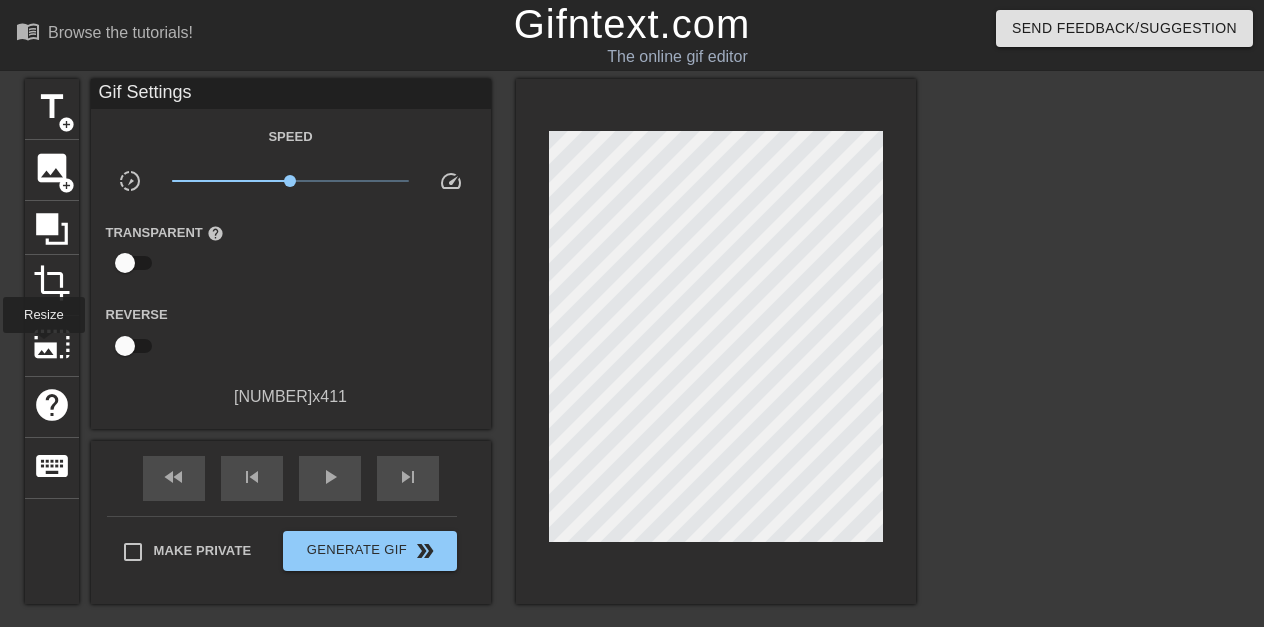 click on "photo_size_select_large" at bounding box center [52, 344] 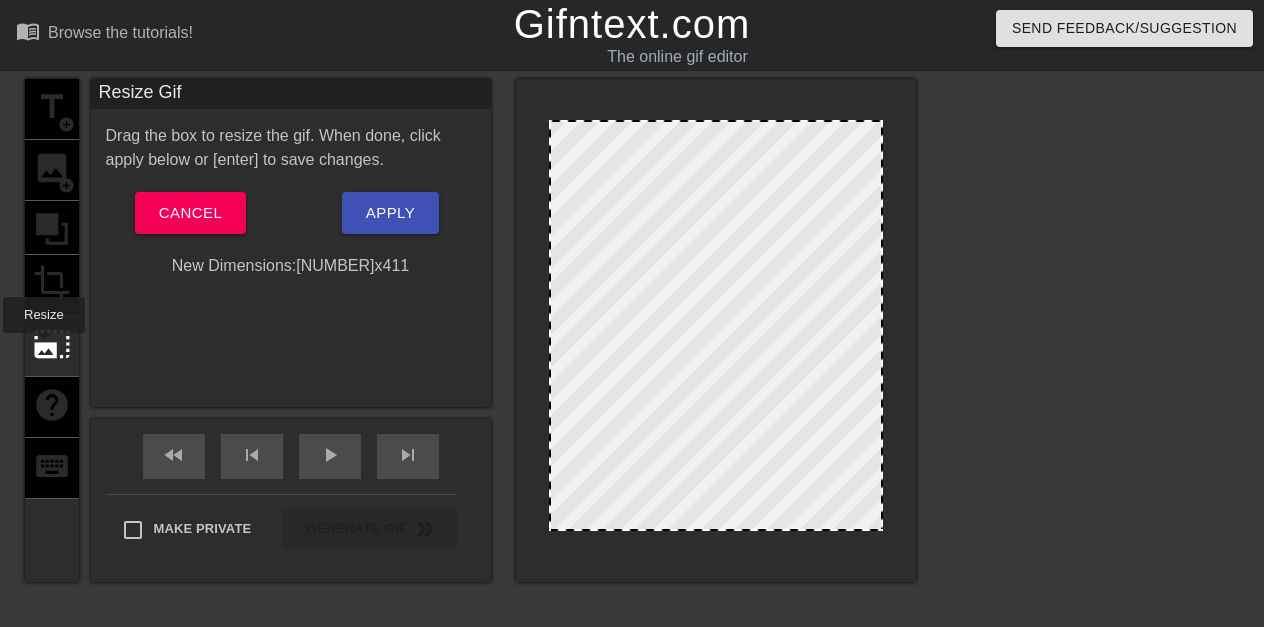 click on "photo_size_select_large" at bounding box center (52, 344) 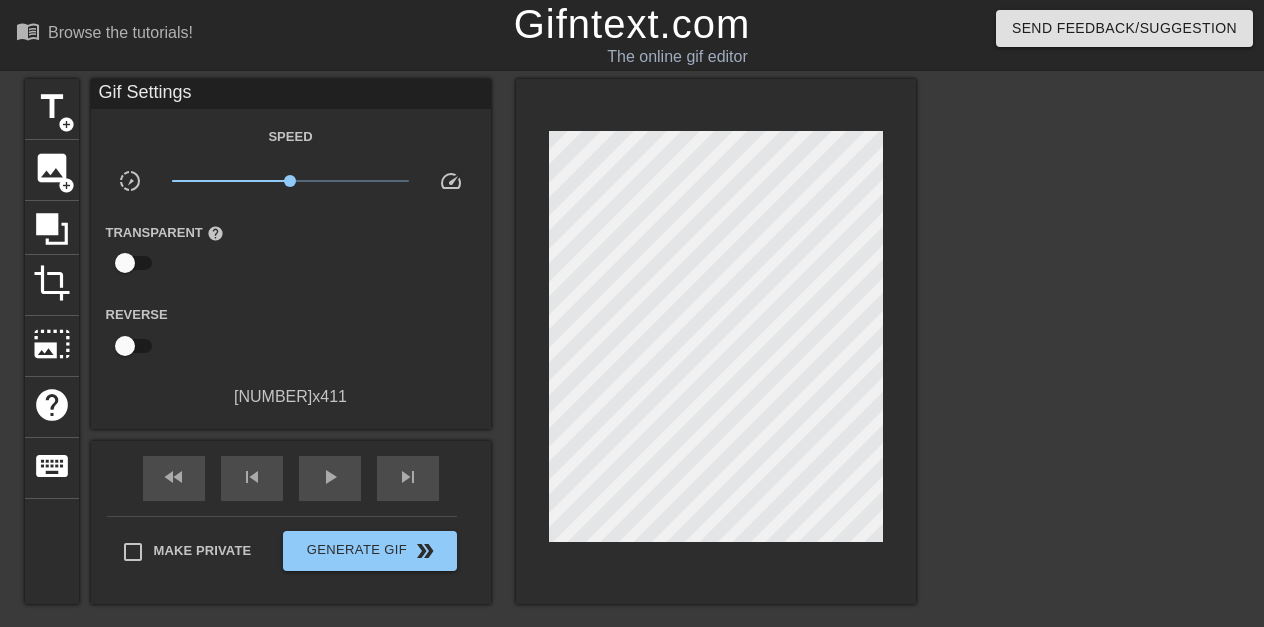 click on "menu_book Browse the tutorials!" at bounding box center [104, 34] 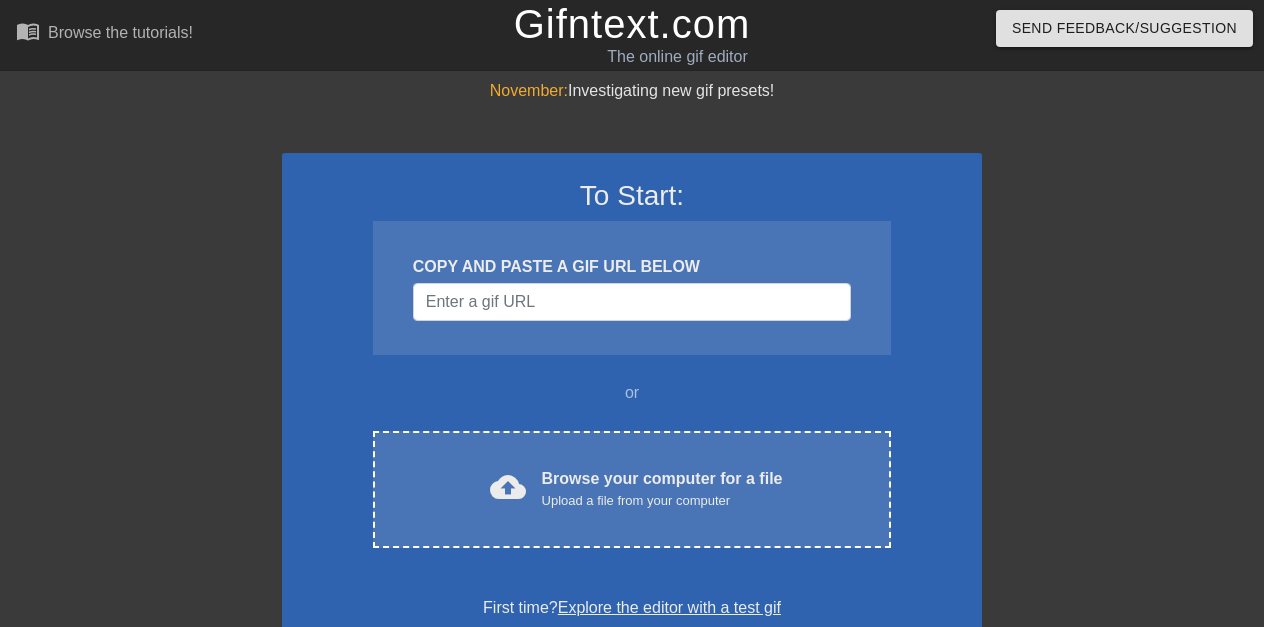scroll, scrollTop: 0, scrollLeft: 0, axis: both 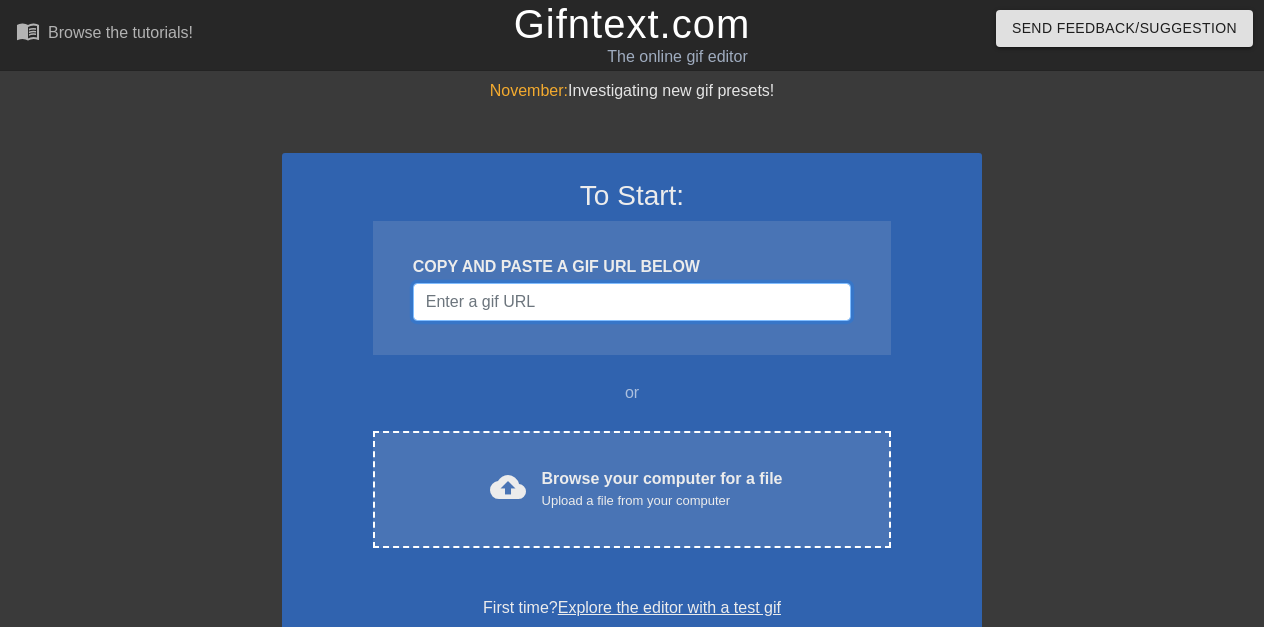 click at bounding box center [632, 302] 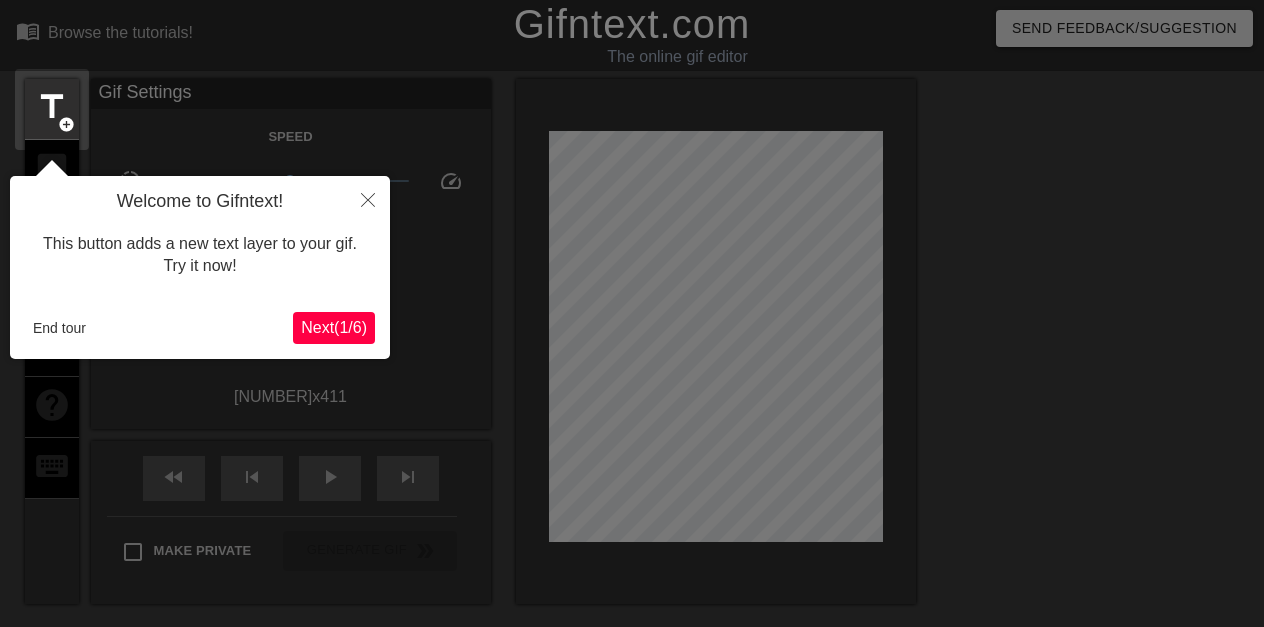 scroll, scrollTop: 49, scrollLeft: 0, axis: vertical 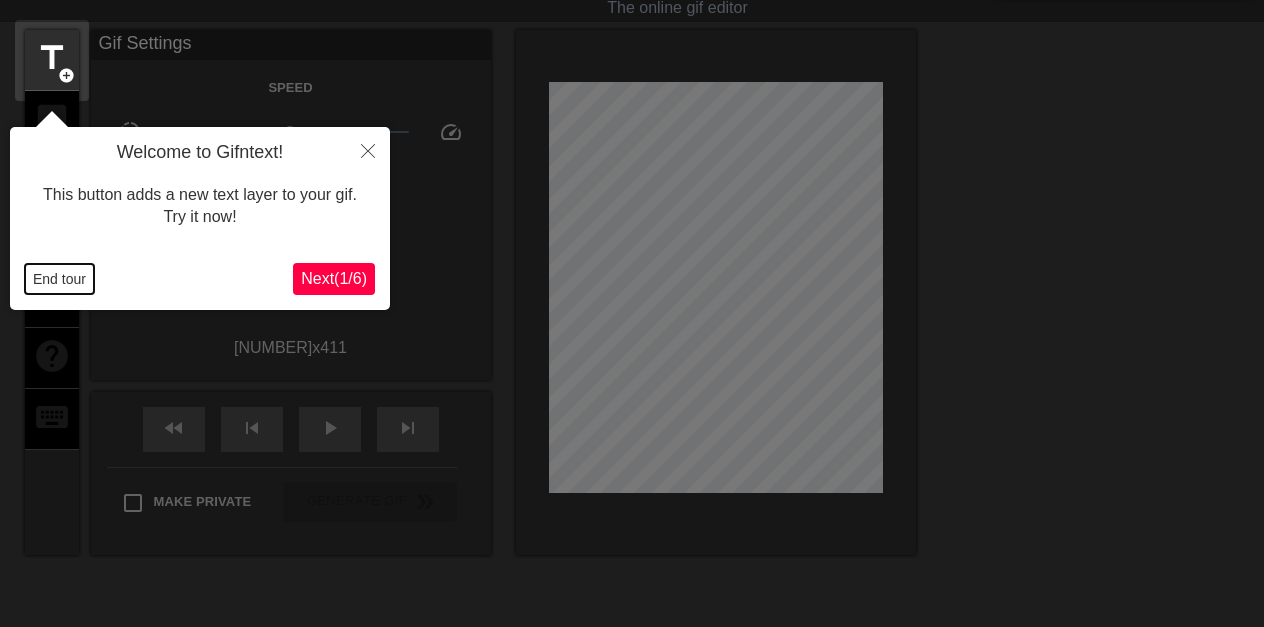 click on "End tour" at bounding box center [59, 279] 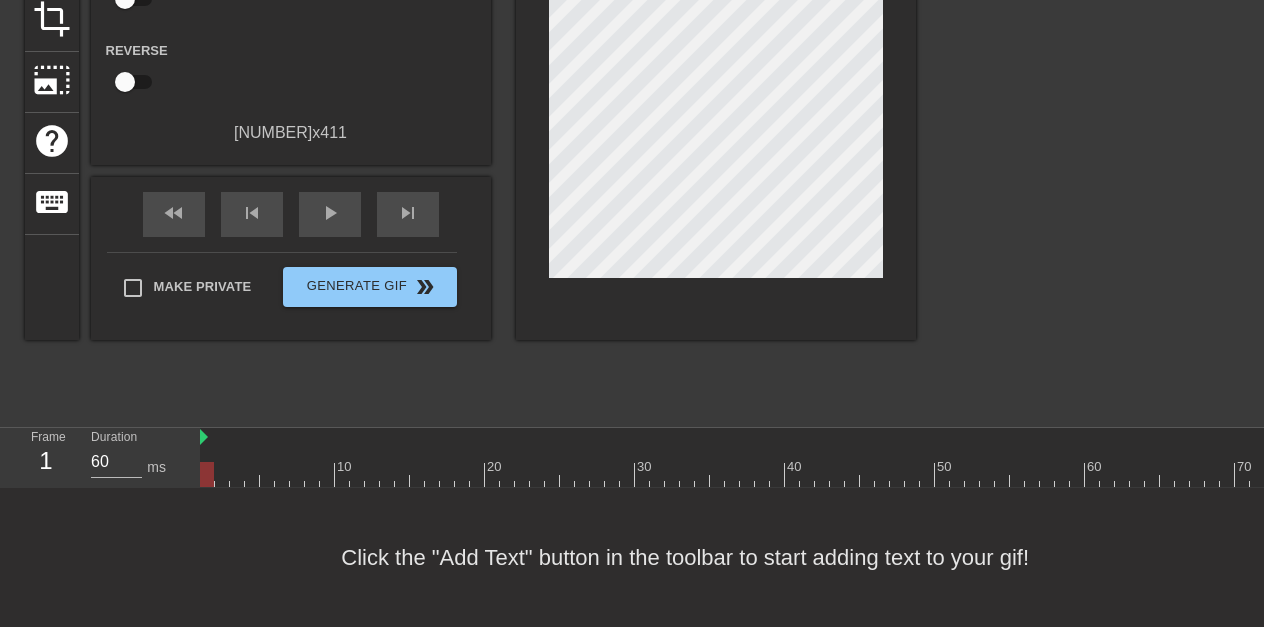 scroll, scrollTop: 0, scrollLeft: 0, axis: both 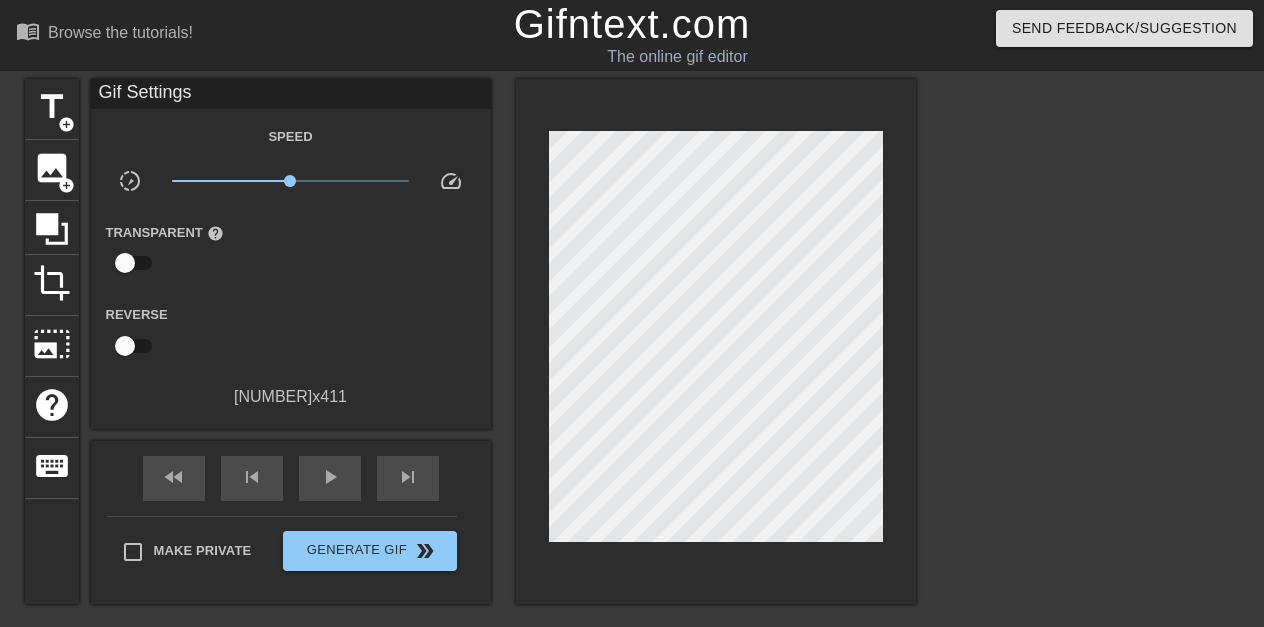 click on "[NUMBER] x [NUMBER]" at bounding box center [291, 397] 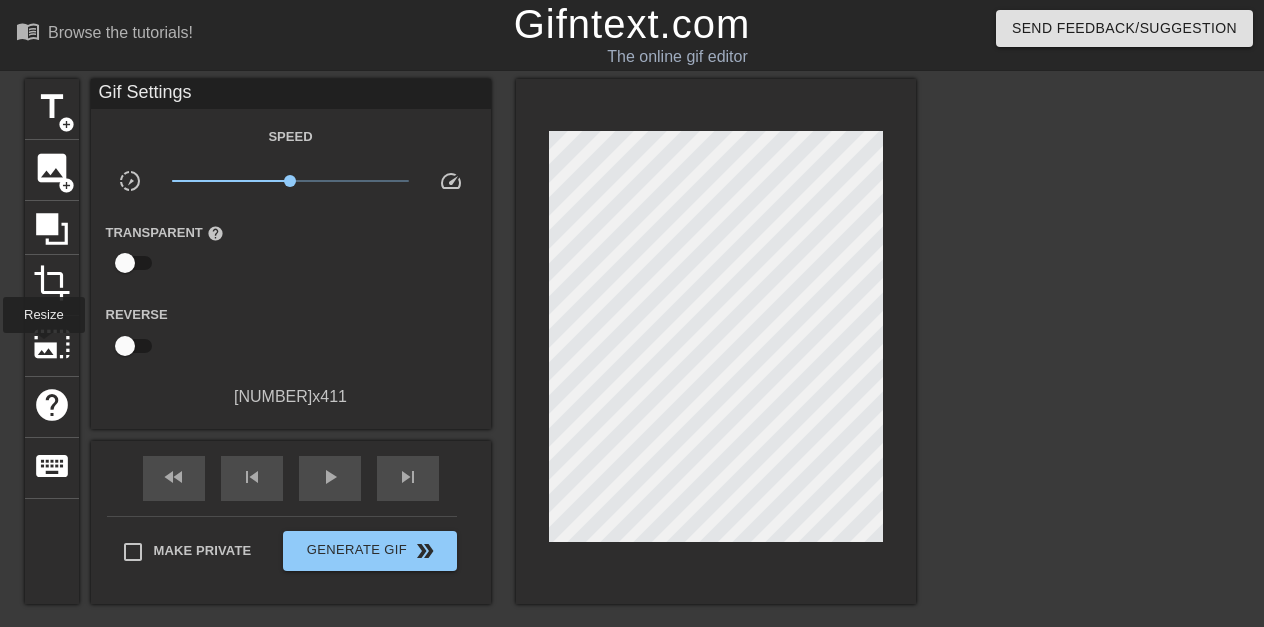 click on "photo_size_select_large" at bounding box center [52, 344] 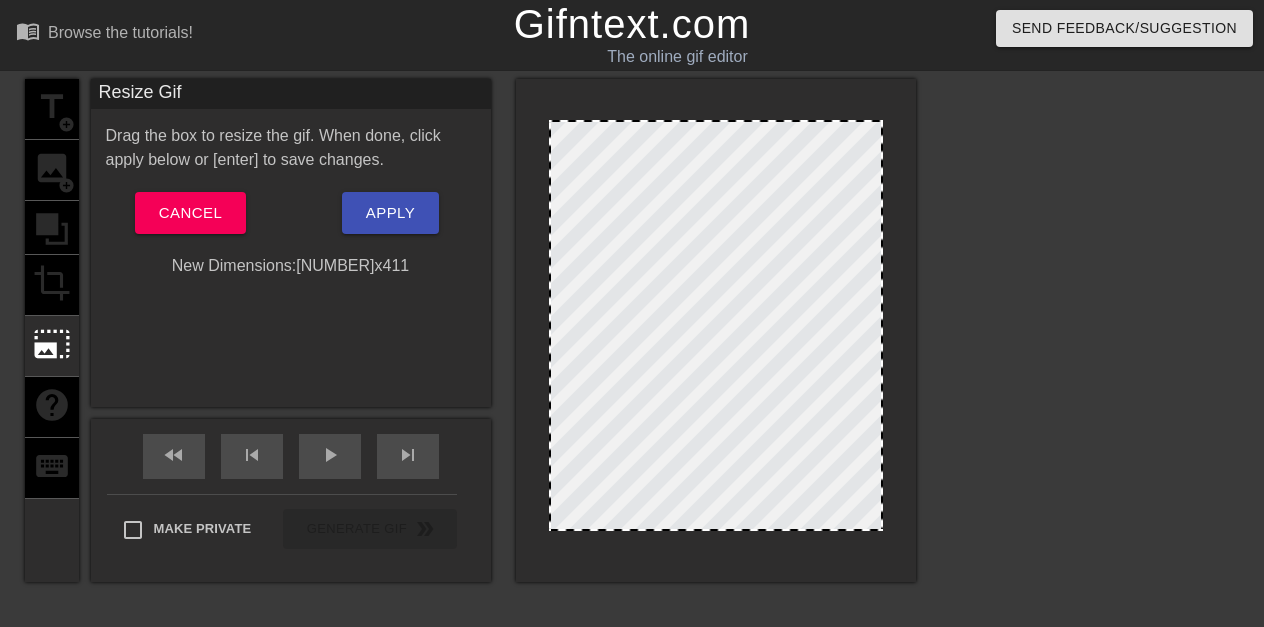 drag, startPoint x: 876, startPoint y: 531, endPoint x: 921, endPoint y: 549, distance: 48.466484 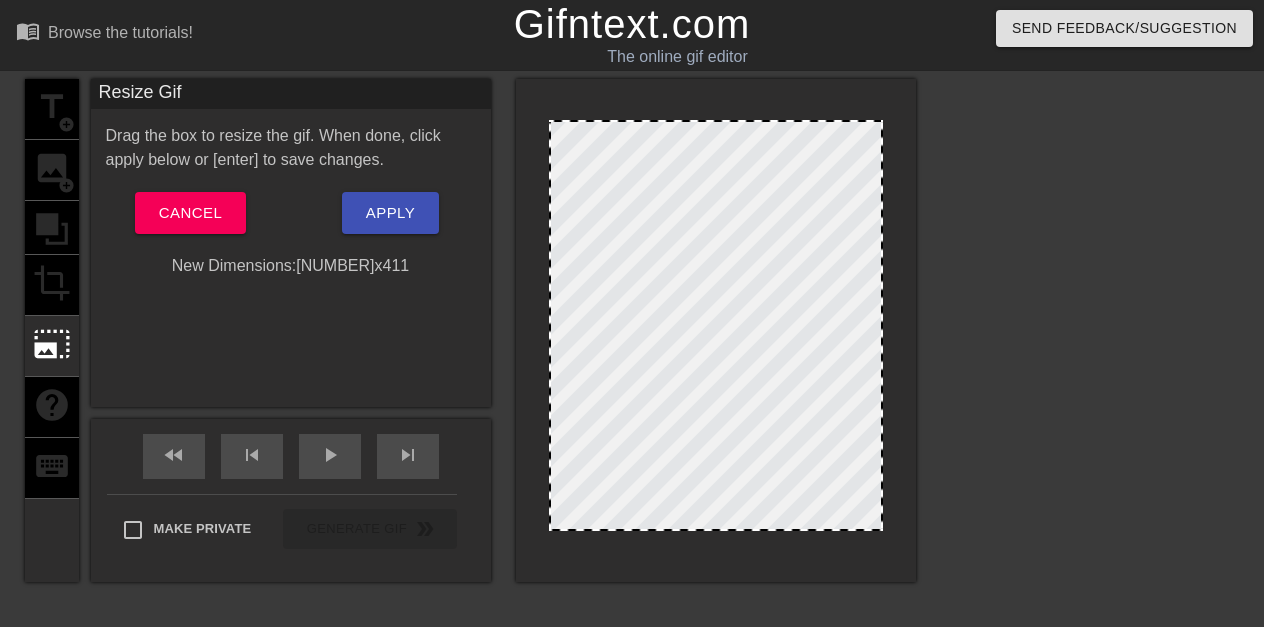 click on "title add_circle image add_circle crop photo_size_select_large help keyboard Resize Gif Drag the box to resize the gif. When done, click apply below or [enter] to save changes. Cancel Apply New Dimensions:  [NUMBER]  x  [NUMBER] fast_rewind skip_previous play_arrow skip_next Make Private Generate Gif double_arrow" at bounding box center (632, 379) 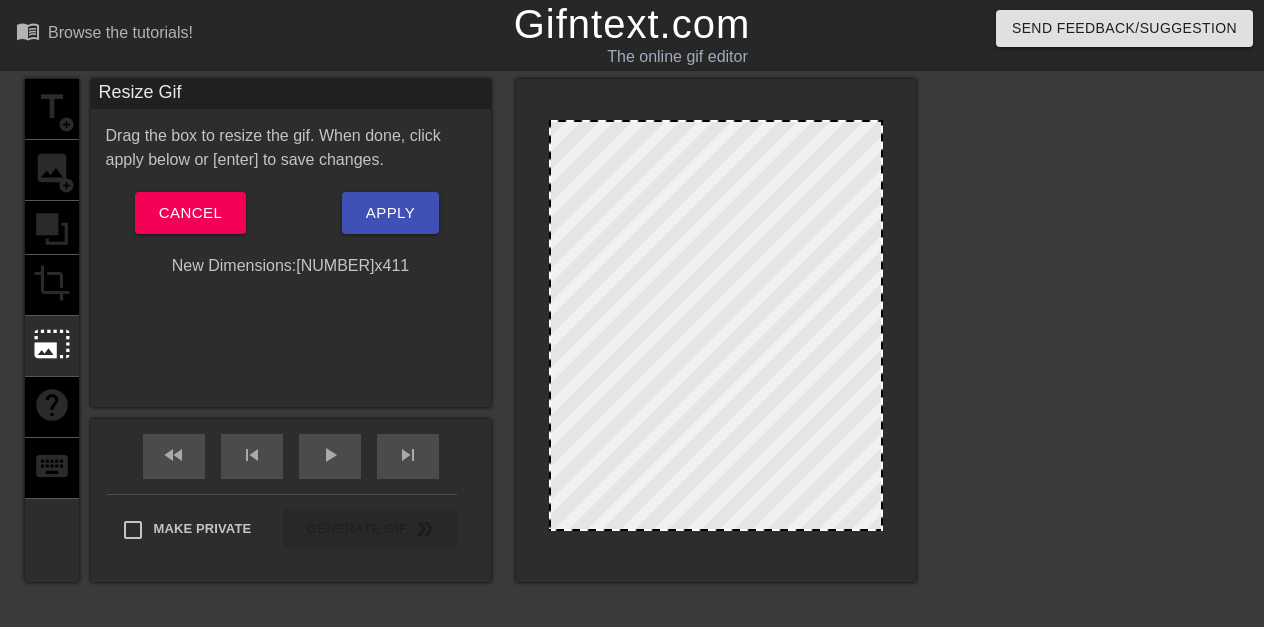 click on "New Dimensions:  [NUMBER]  x  [NUMBER]" at bounding box center (291, 266) 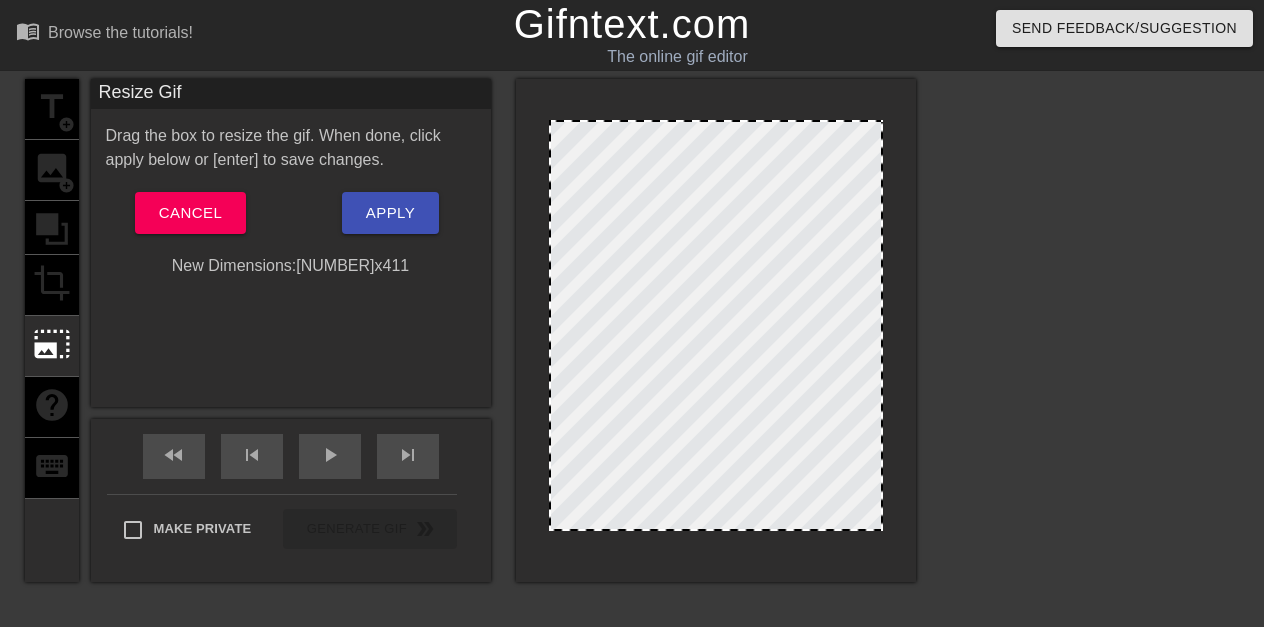 drag, startPoint x: 881, startPoint y: 533, endPoint x: 928, endPoint y: 553, distance: 51.078373 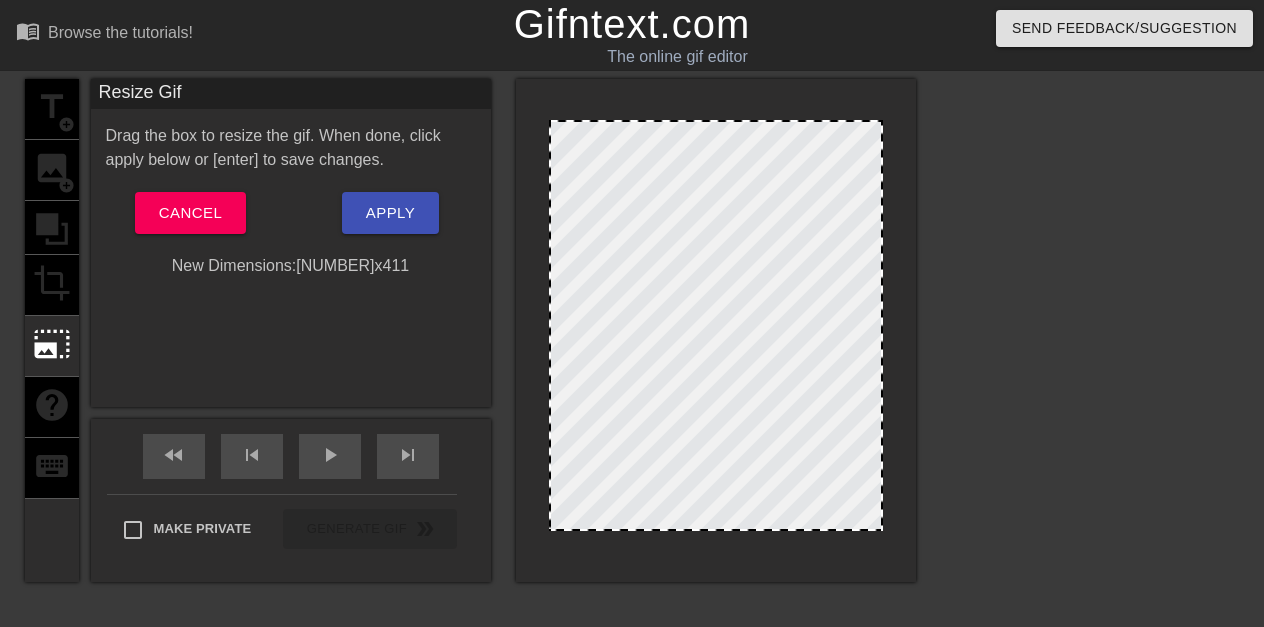 click on "title add_circle image add_circle crop photo_size_select_large help keyboard Resize Gif Drag the box to resize the gif. When done, click apply below or [enter] to save changes. Cancel Apply New Dimensions:  [NUMBER]  x  [NUMBER] fast_rewind skip_previous play_arrow skip_next Make Private Generate Gif double_arrow" at bounding box center [632, 379] 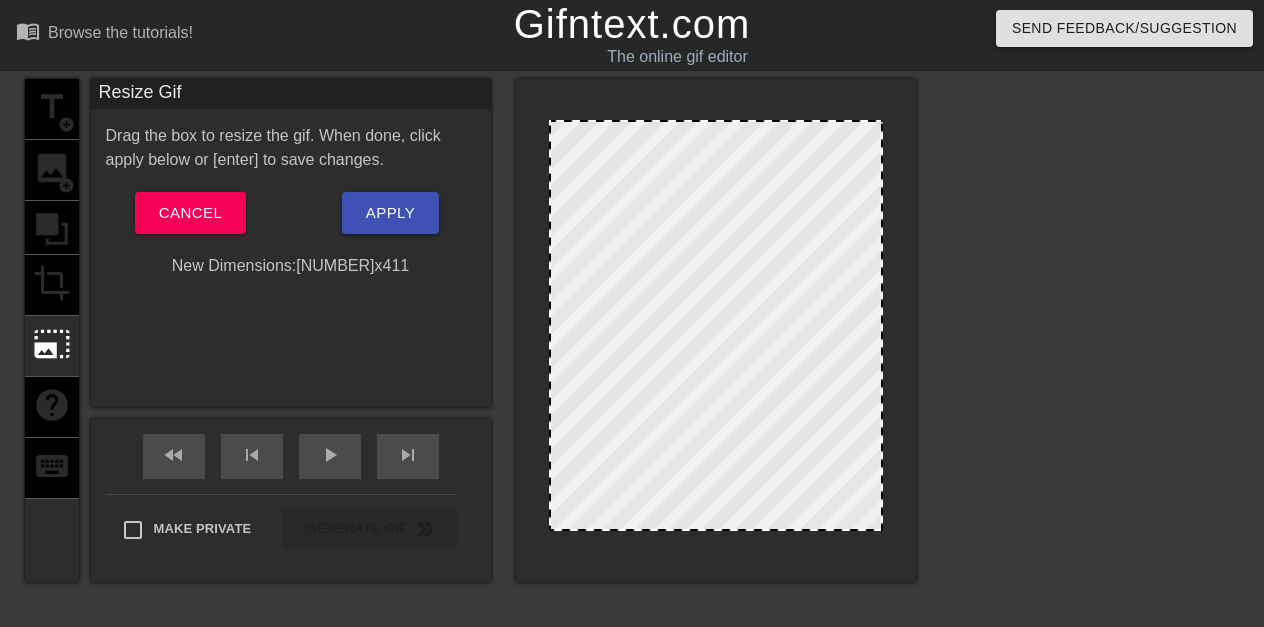 click on "title add_circle image add_circle crop photo_size_select_large help keyboard" at bounding box center [52, 330] 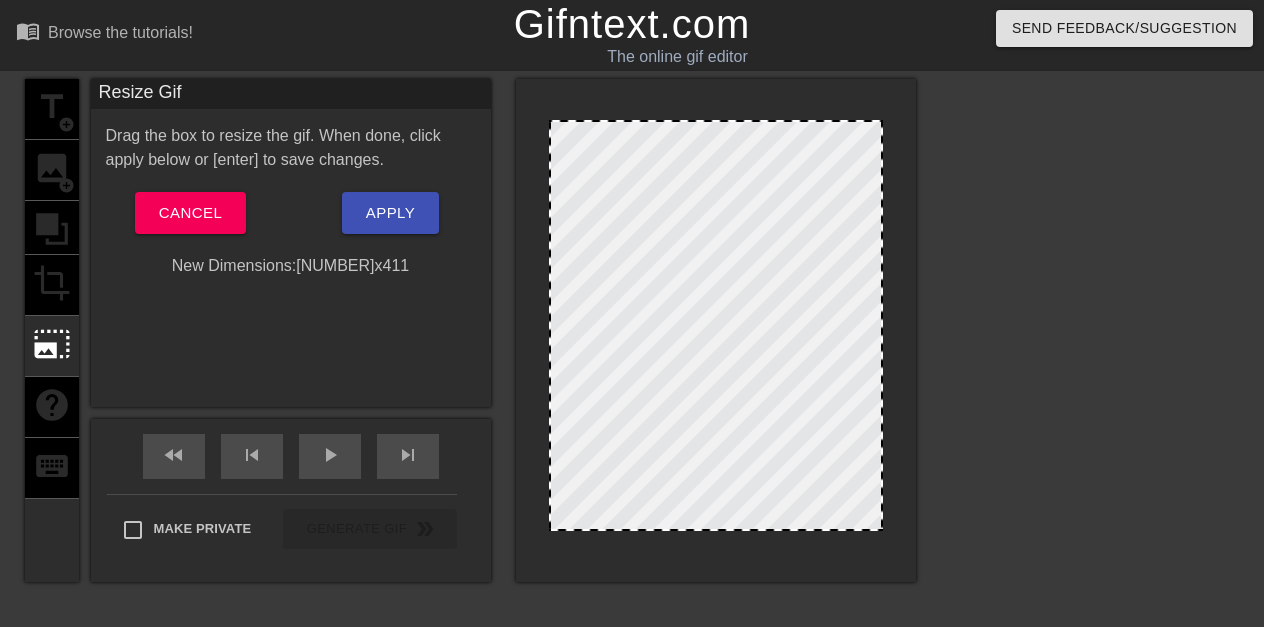 click on "title add_circle image add_circle crop photo_size_select_large help keyboard" at bounding box center [52, 330] 